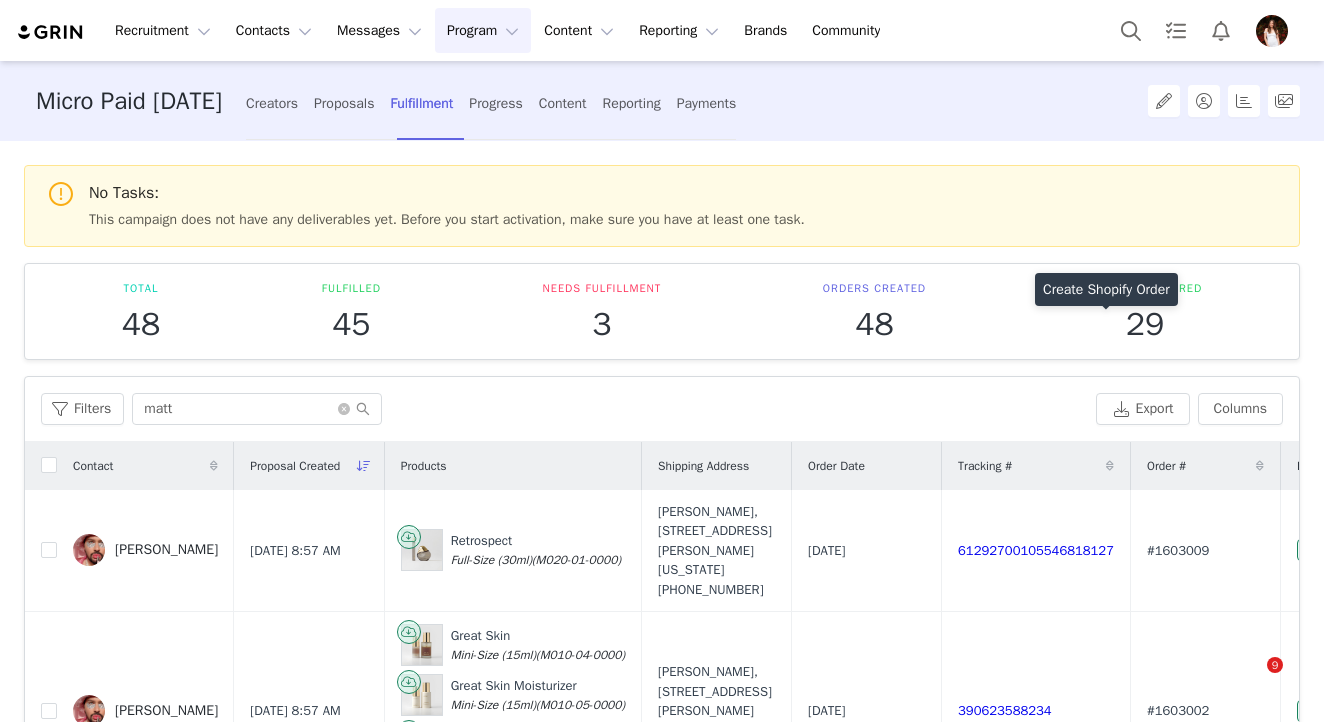 scroll, scrollTop: 0, scrollLeft: 0, axis: both 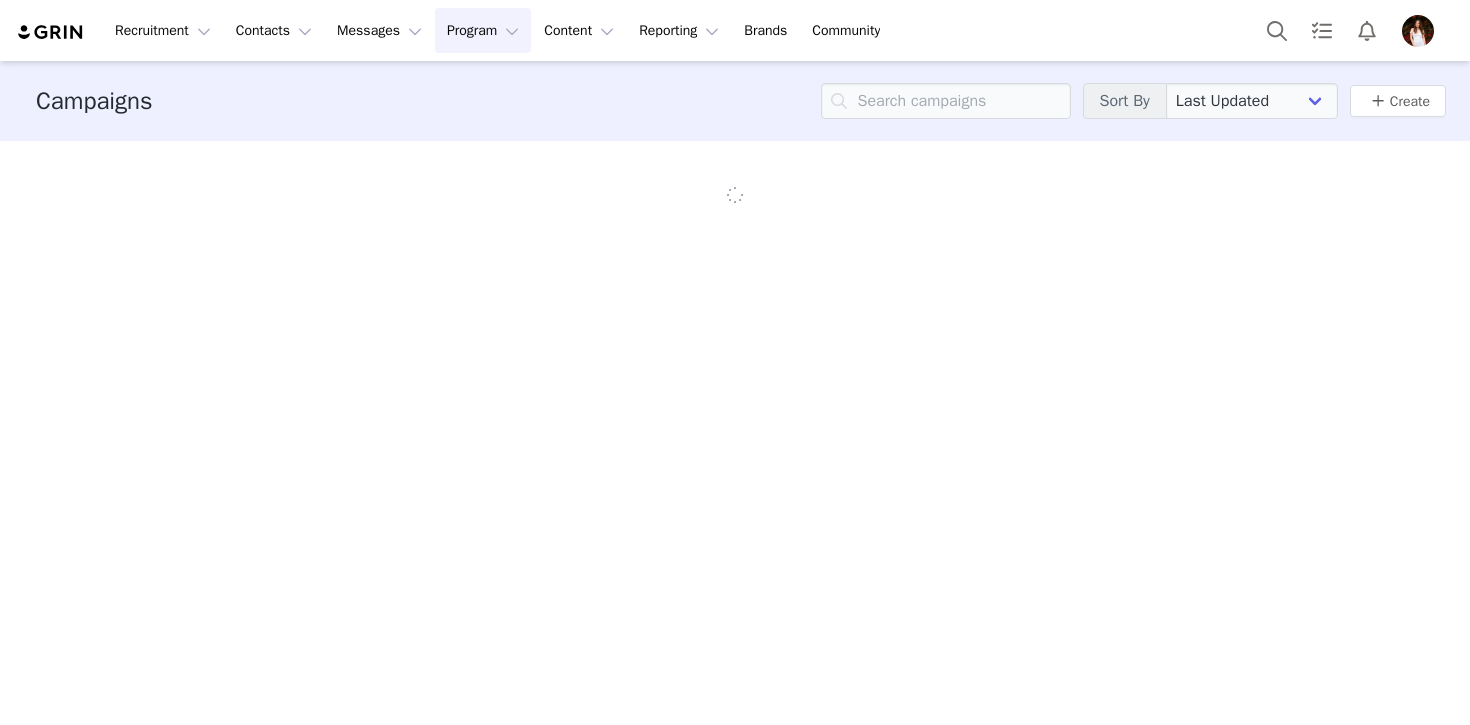 click on "Program Program" at bounding box center (483, 30) 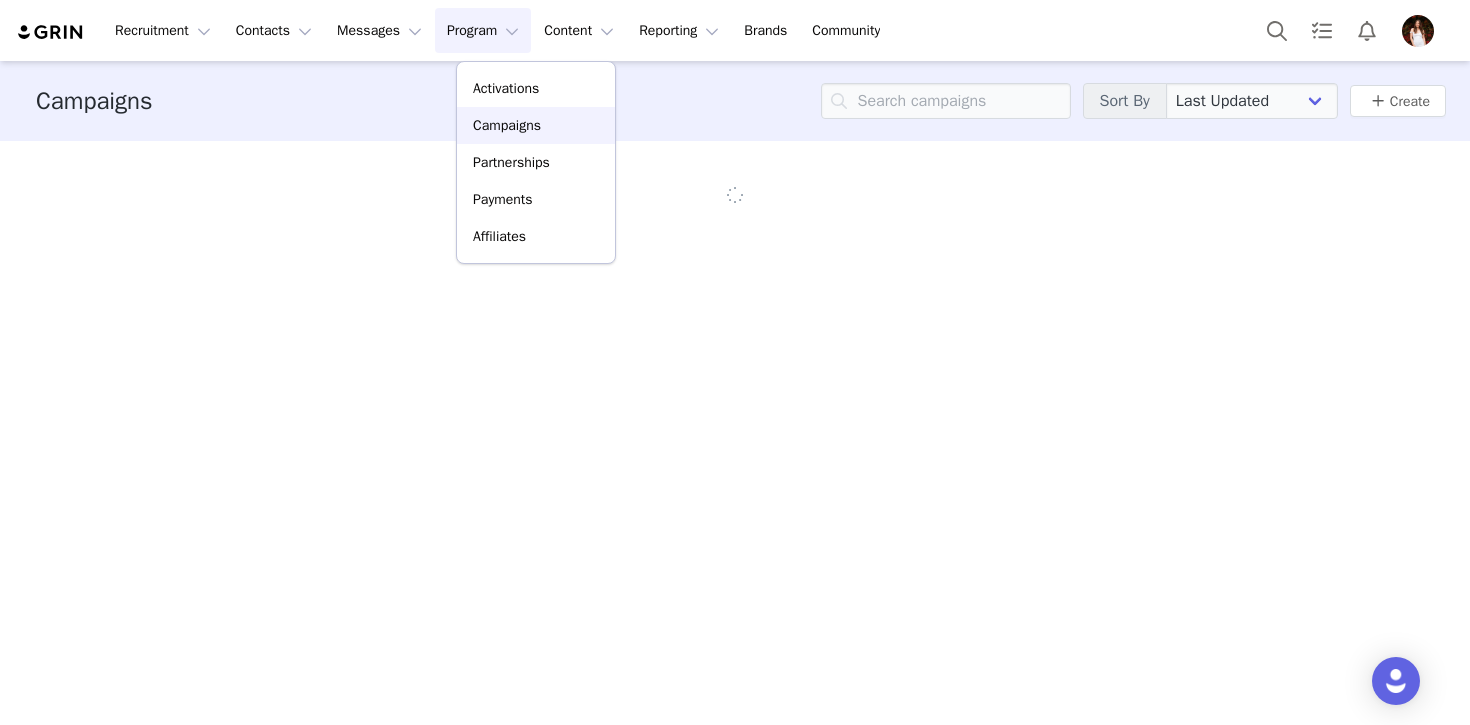 click on "Campaigns" at bounding box center (507, 125) 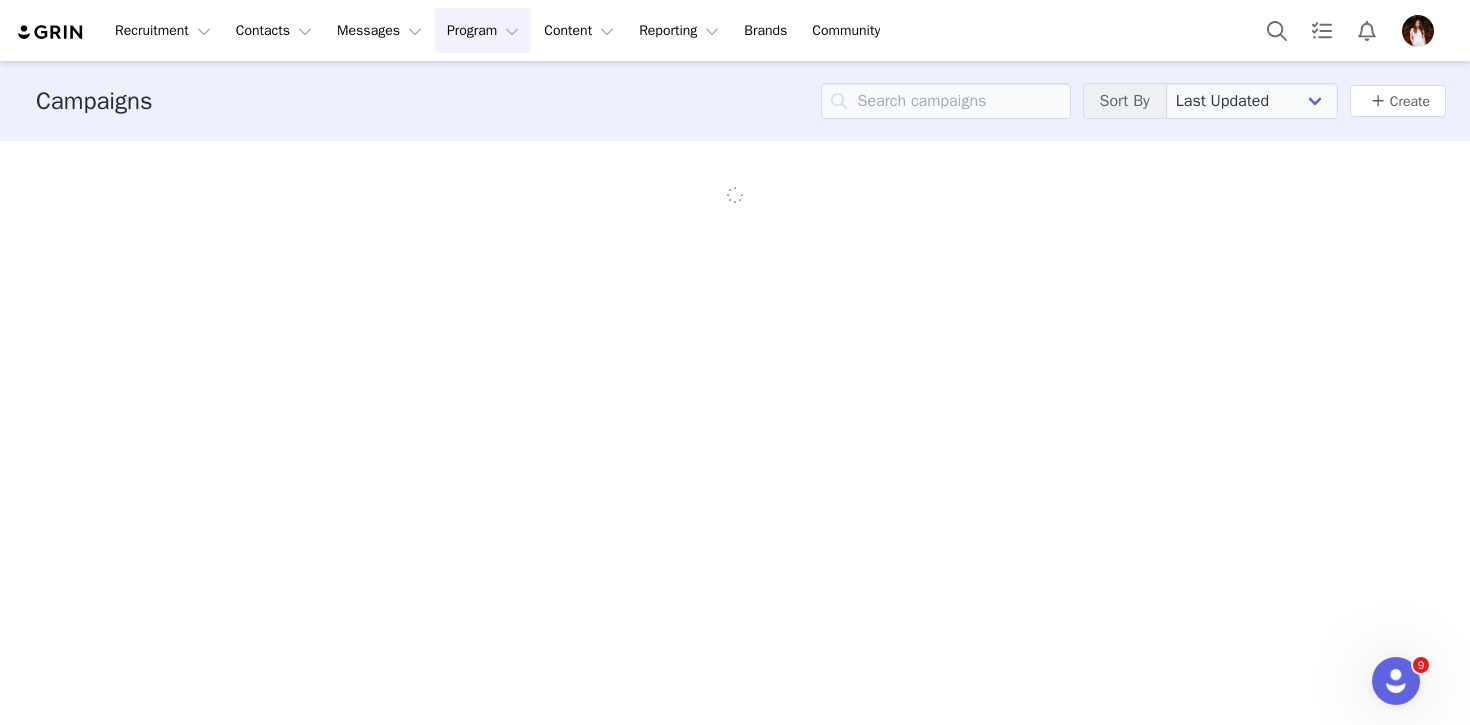 scroll, scrollTop: 0, scrollLeft: 0, axis: both 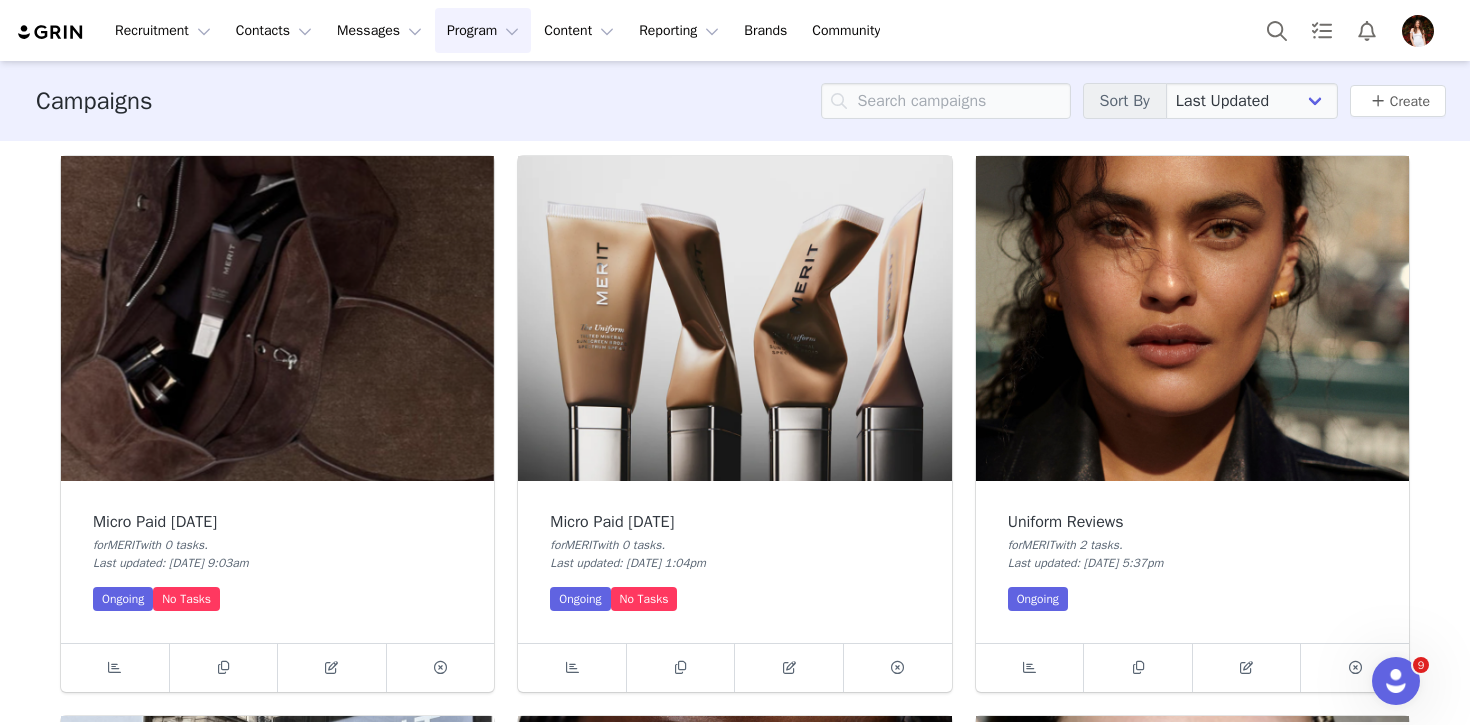 click at bounding box center (277, 318) 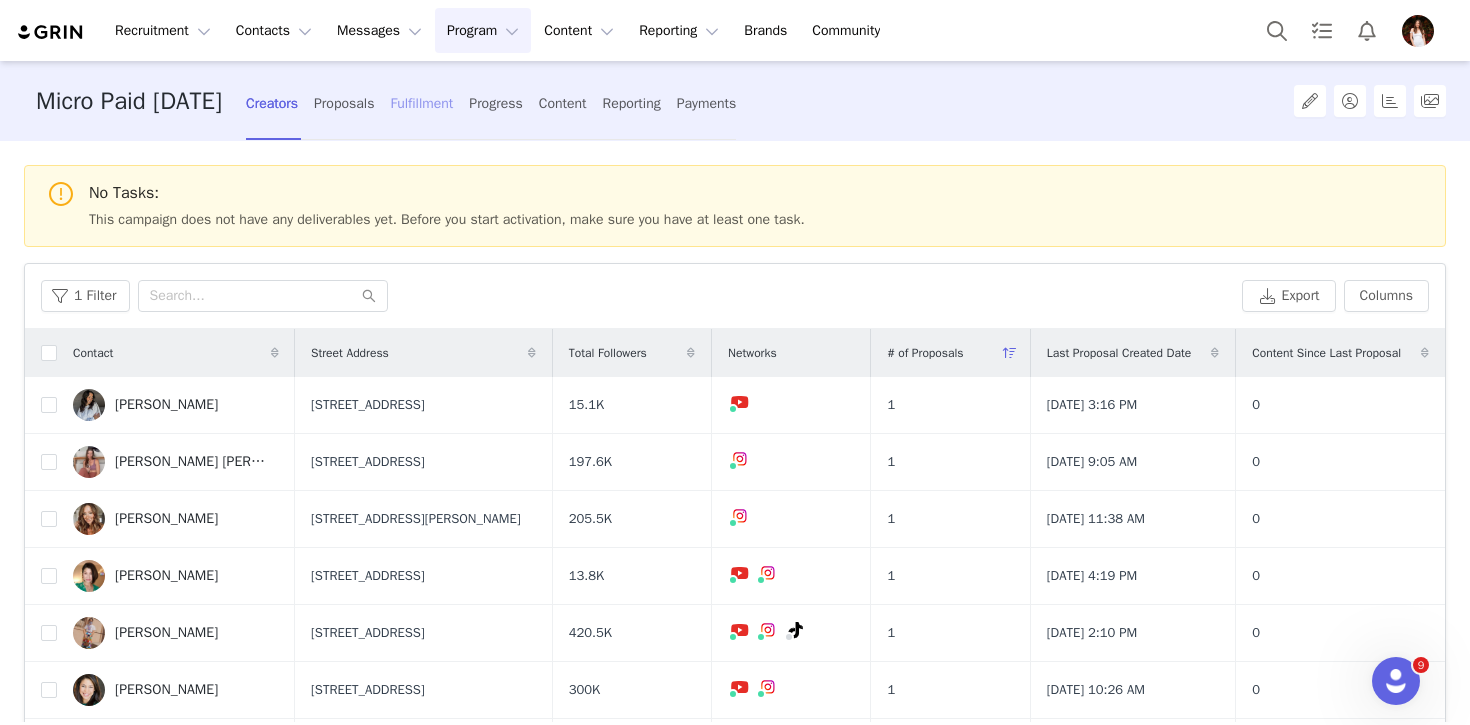 click on "Fulfillment" at bounding box center (421, 103) 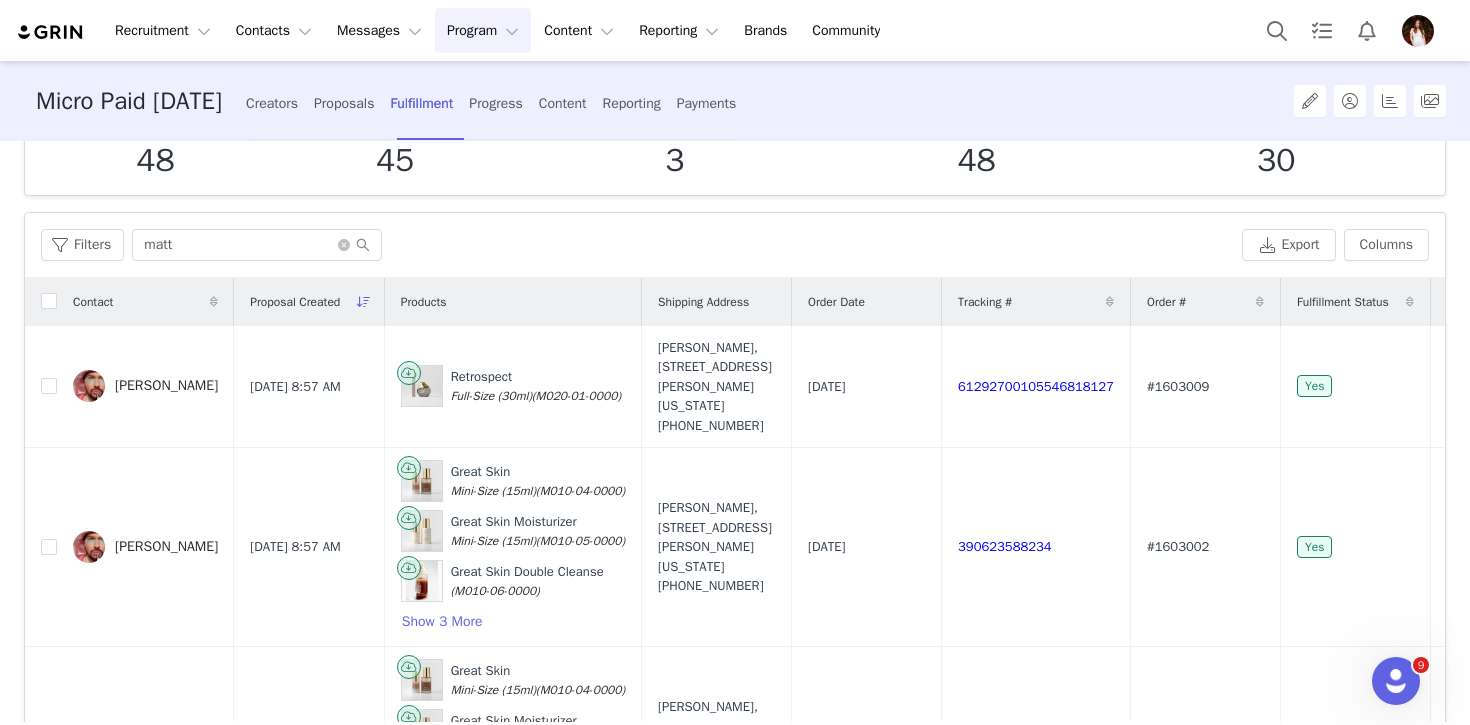 scroll, scrollTop: 165, scrollLeft: 0, axis: vertical 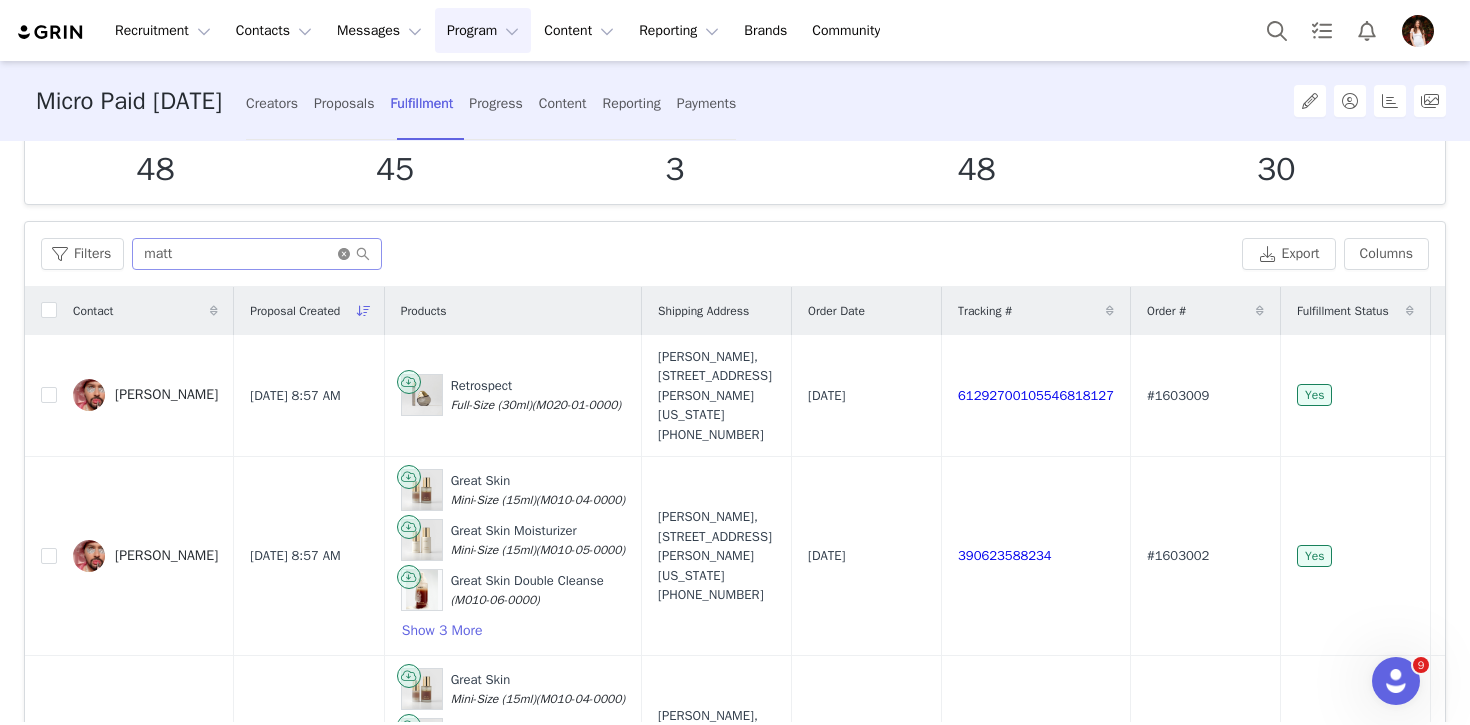 click 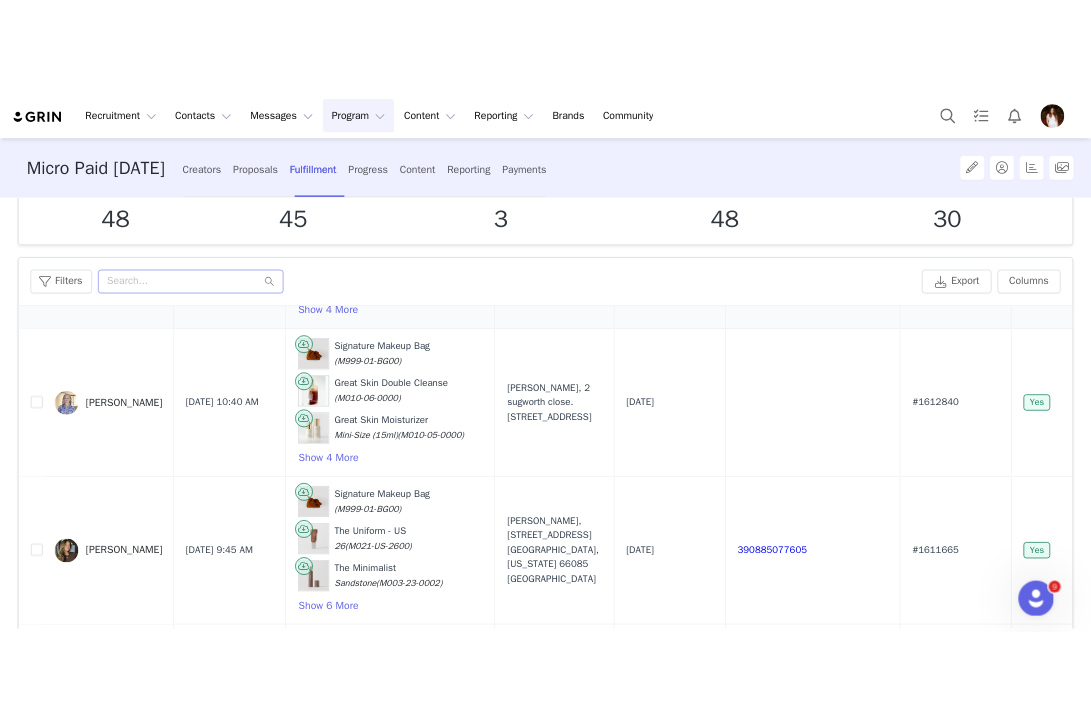 scroll, scrollTop: 222, scrollLeft: 0, axis: vertical 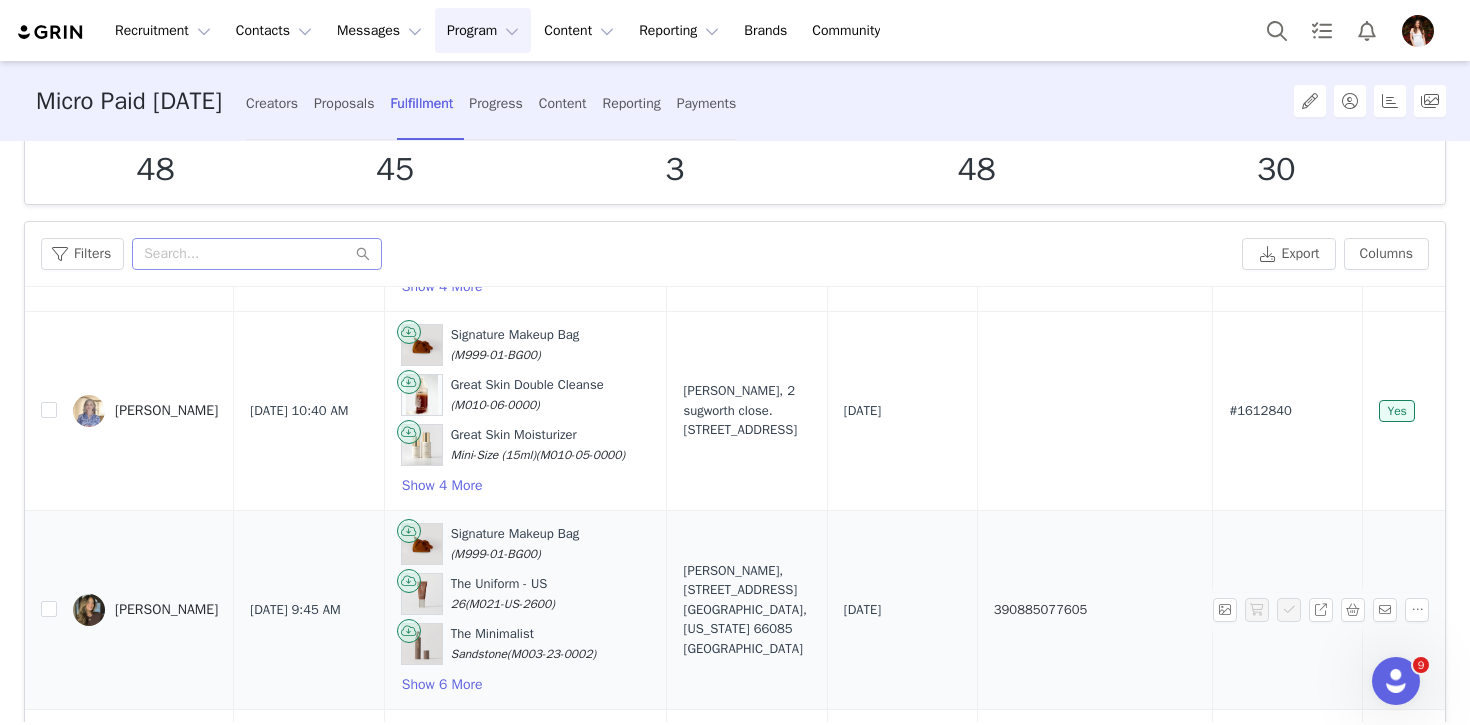 click on "390885077605" at bounding box center (1041, 609) 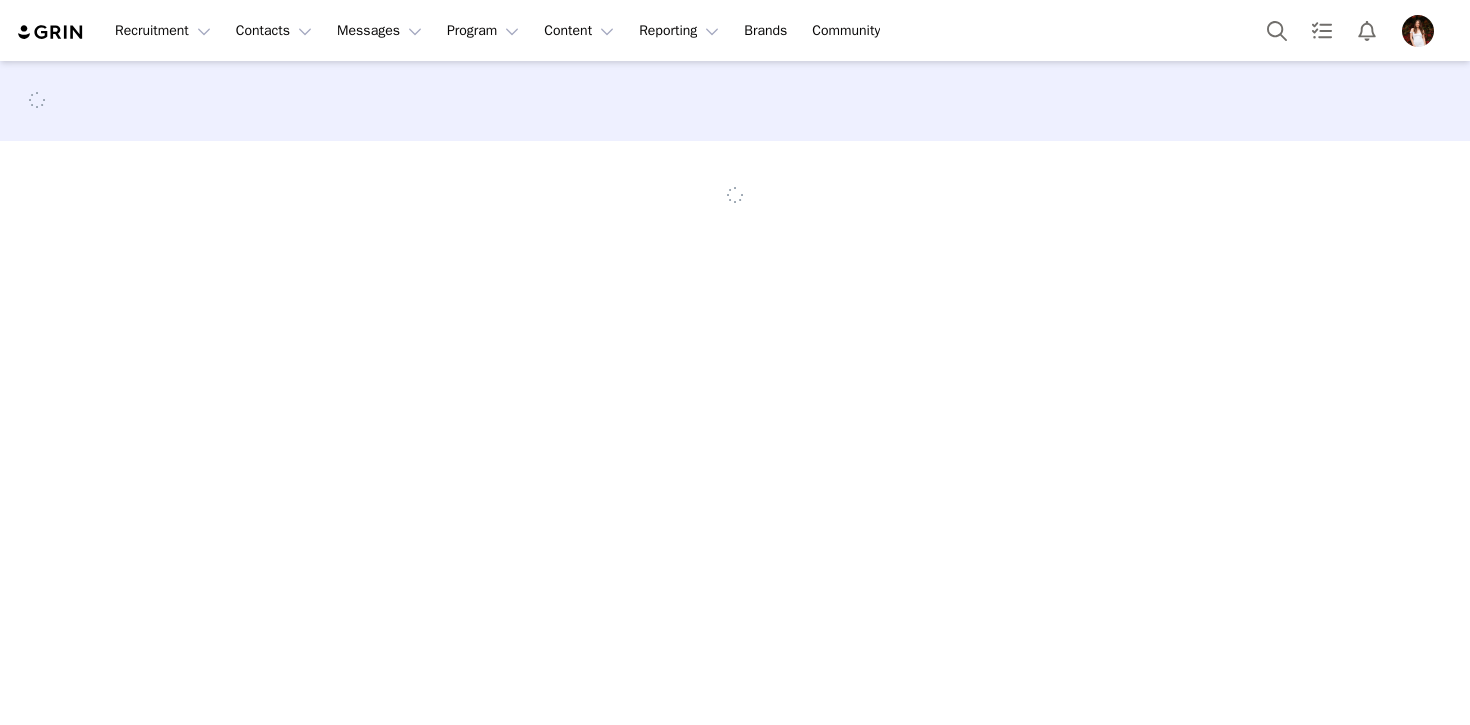scroll, scrollTop: 0, scrollLeft: 0, axis: both 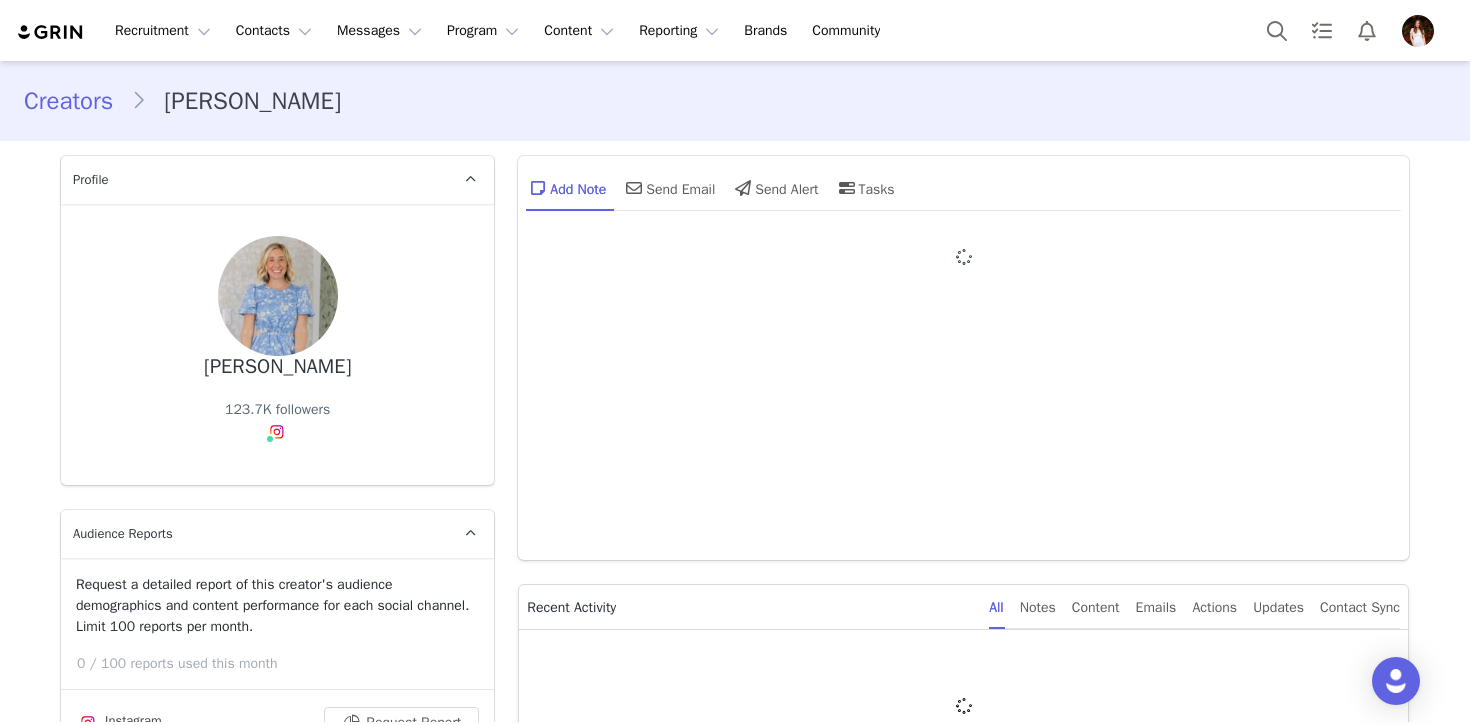 type on "+1 ([GEOGRAPHIC_DATA])" 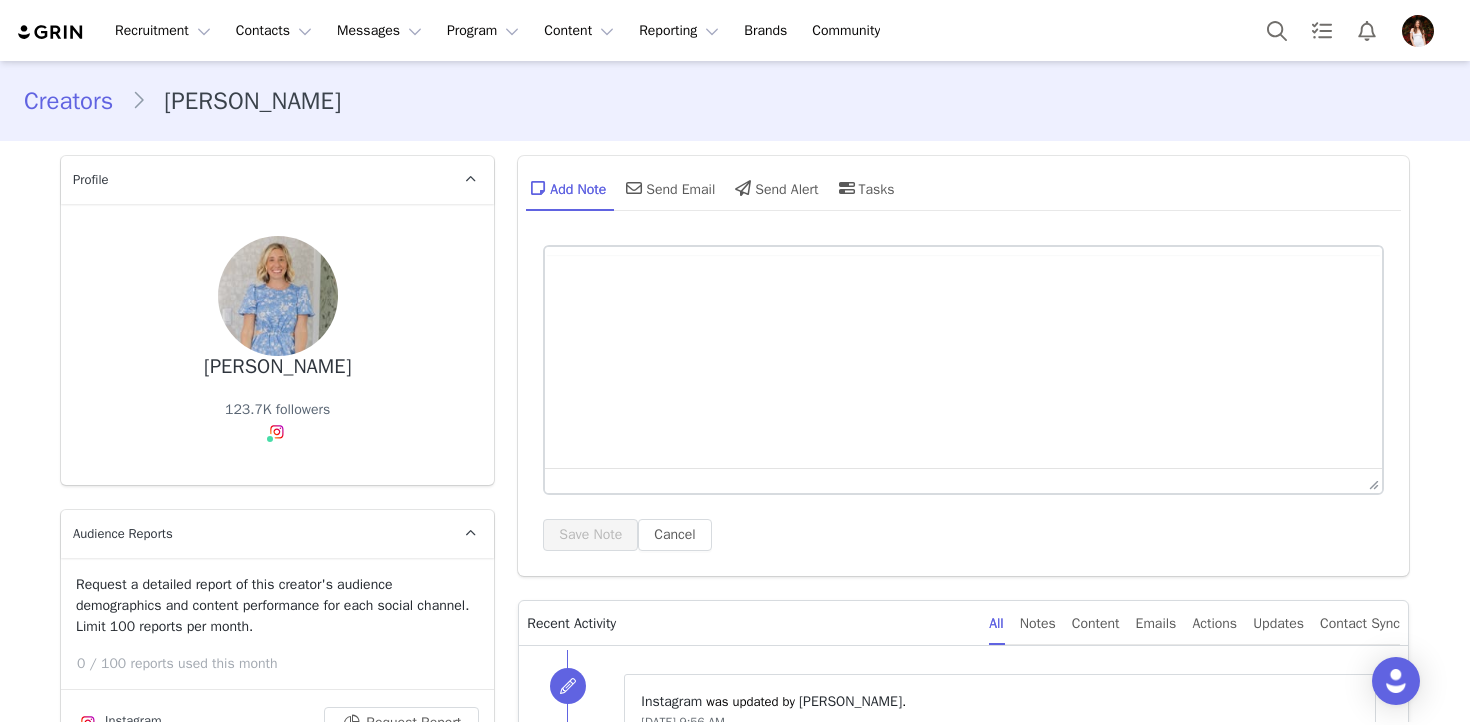 scroll, scrollTop: 0, scrollLeft: 0, axis: both 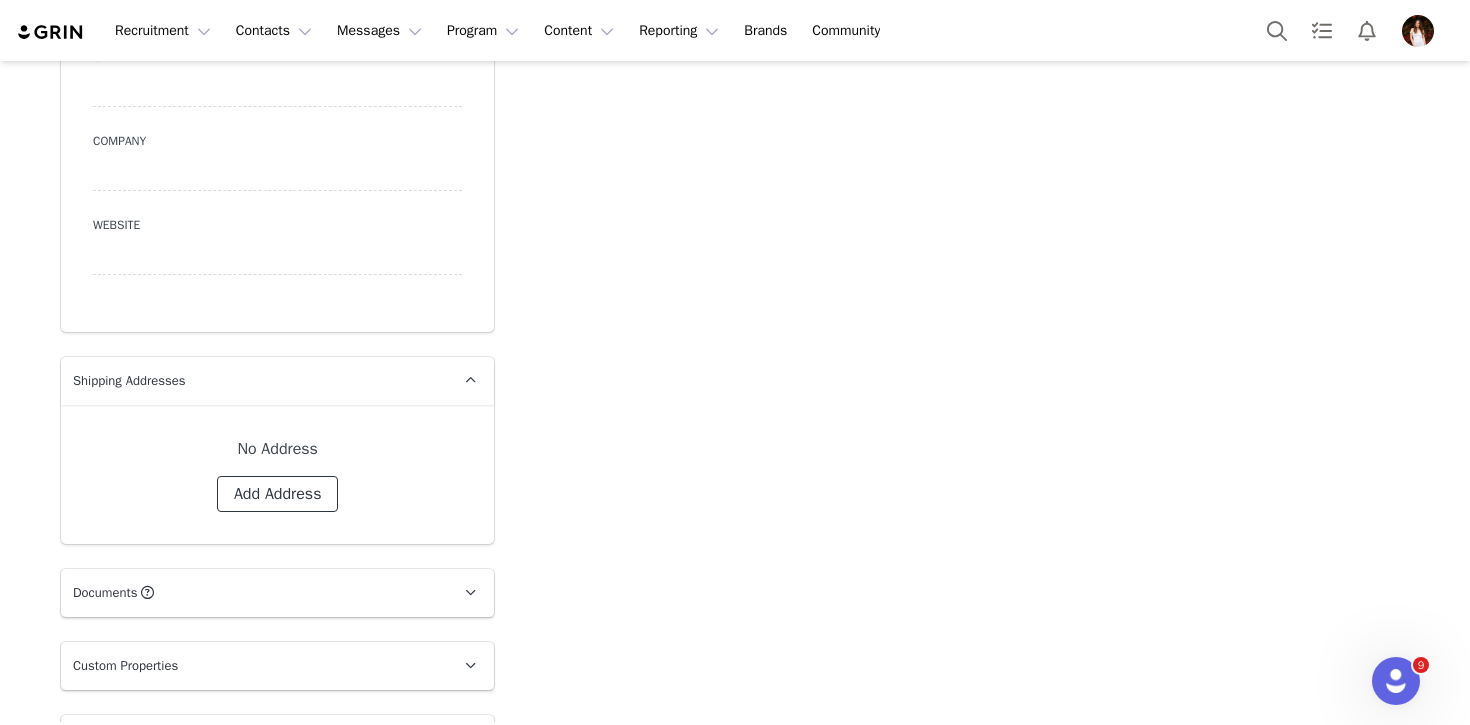 click on "Add Address" at bounding box center (278, 494) 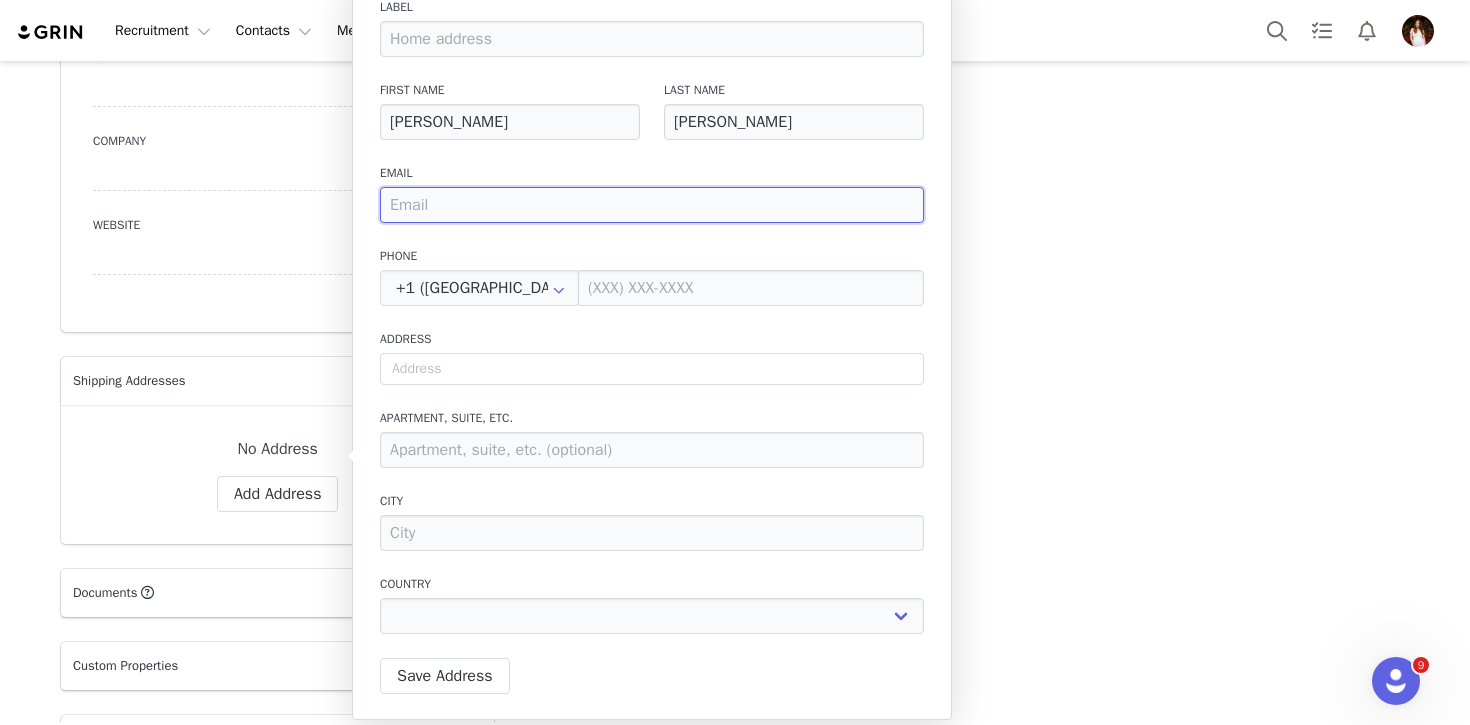 click at bounding box center (652, 205) 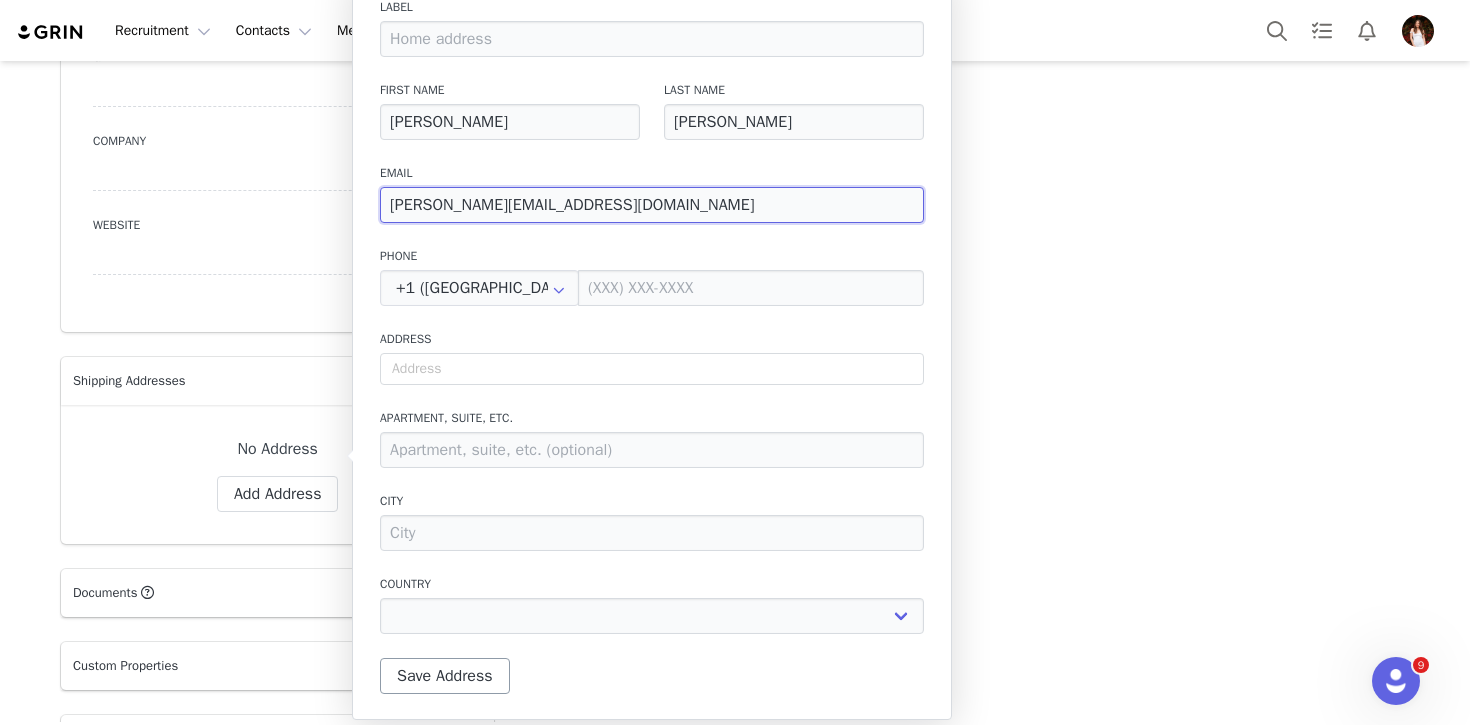type on "[PERSON_NAME][EMAIL_ADDRESS][DOMAIN_NAME]" 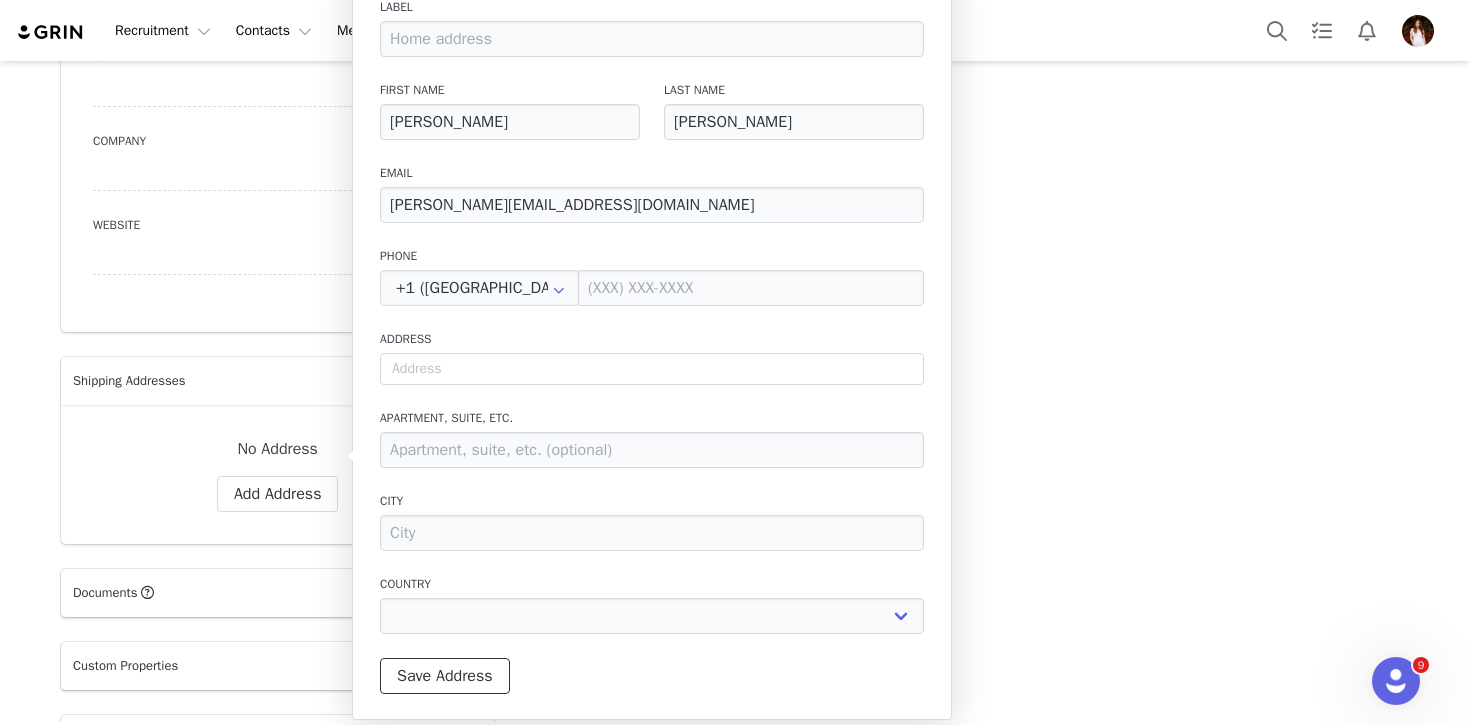 click on "Save Address" at bounding box center [445, 676] 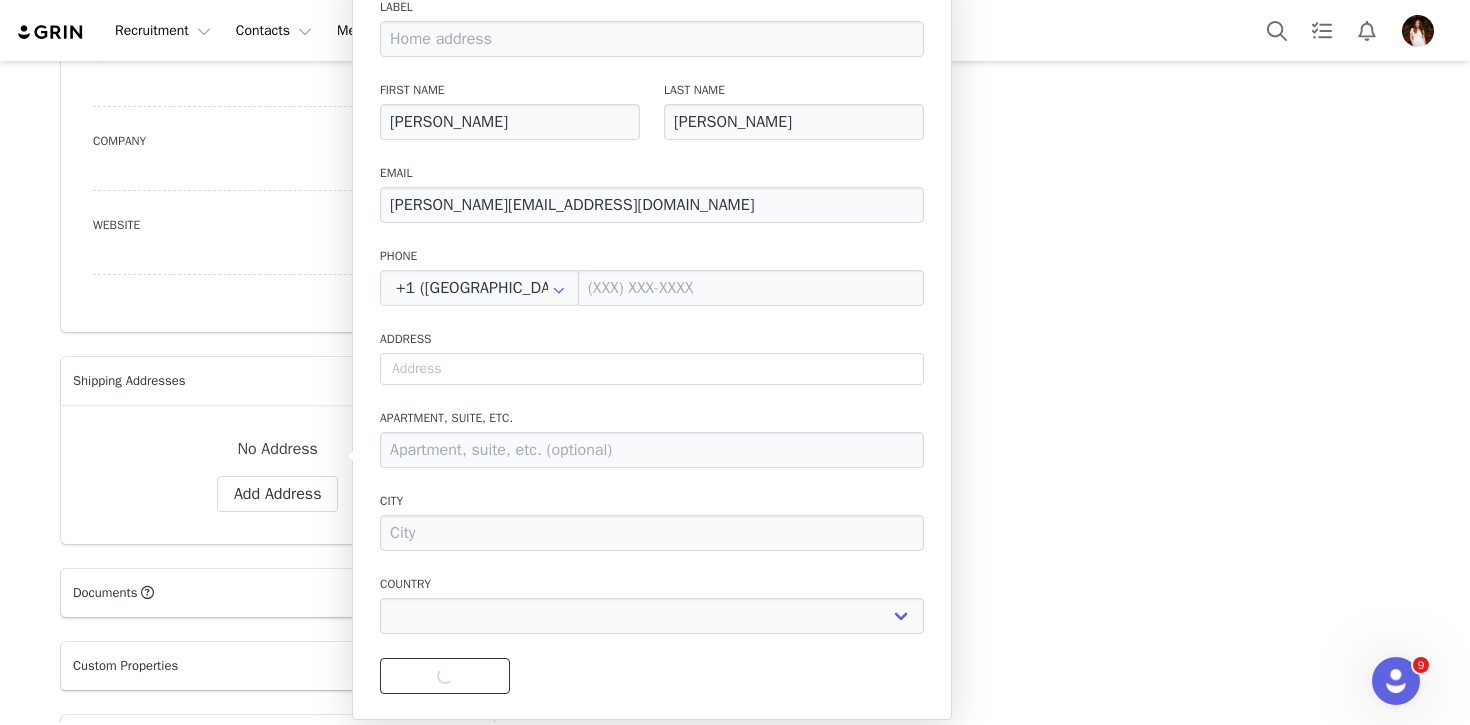 select 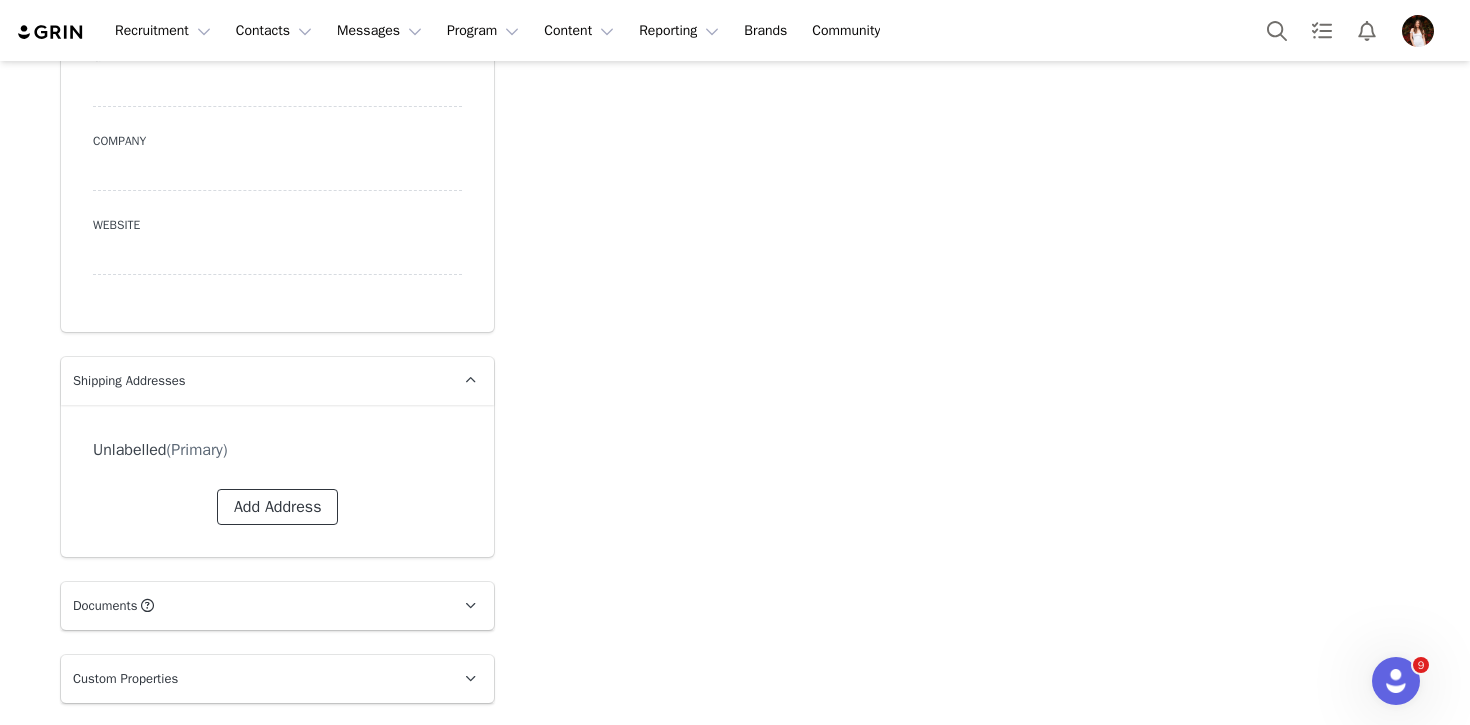 click on "Add Address" at bounding box center [278, 507] 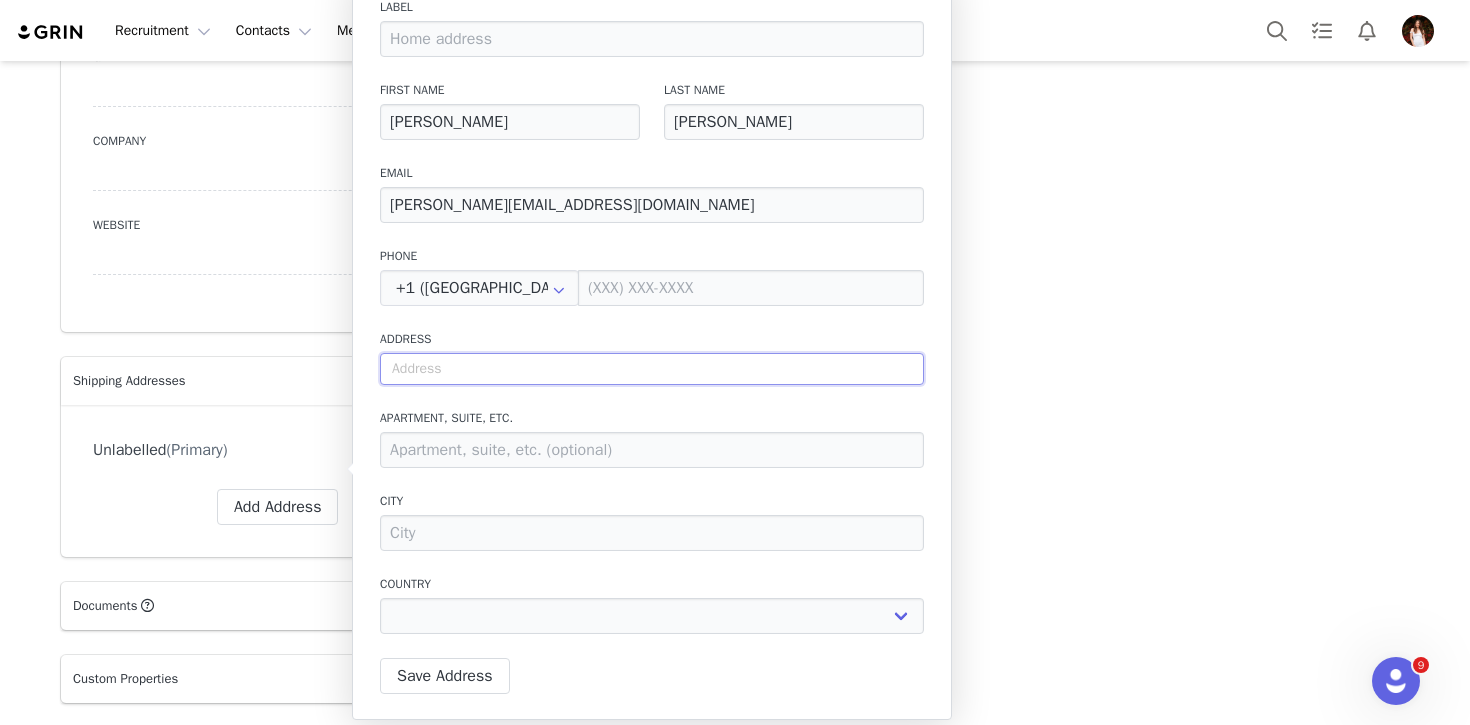 click at bounding box center [652, 369] 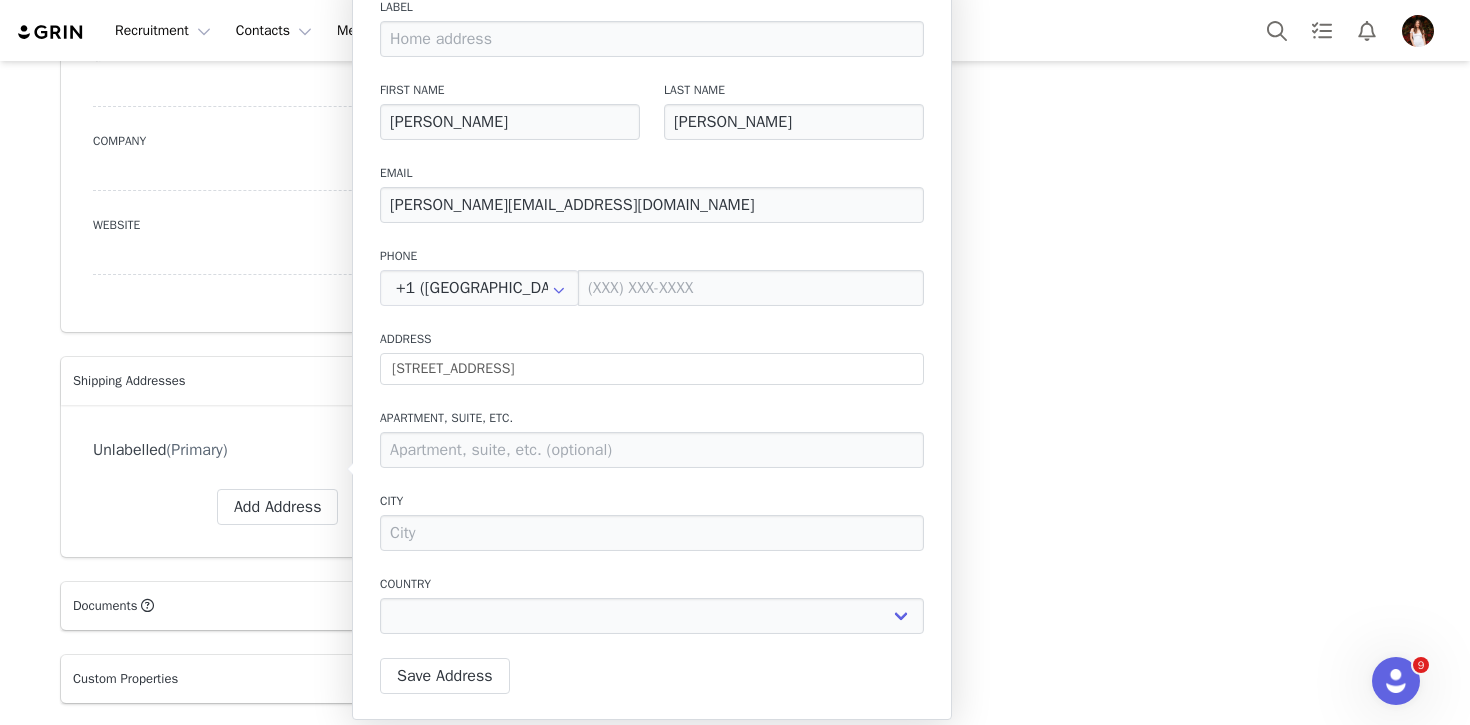 type on "[STREET_ADDRESS]" 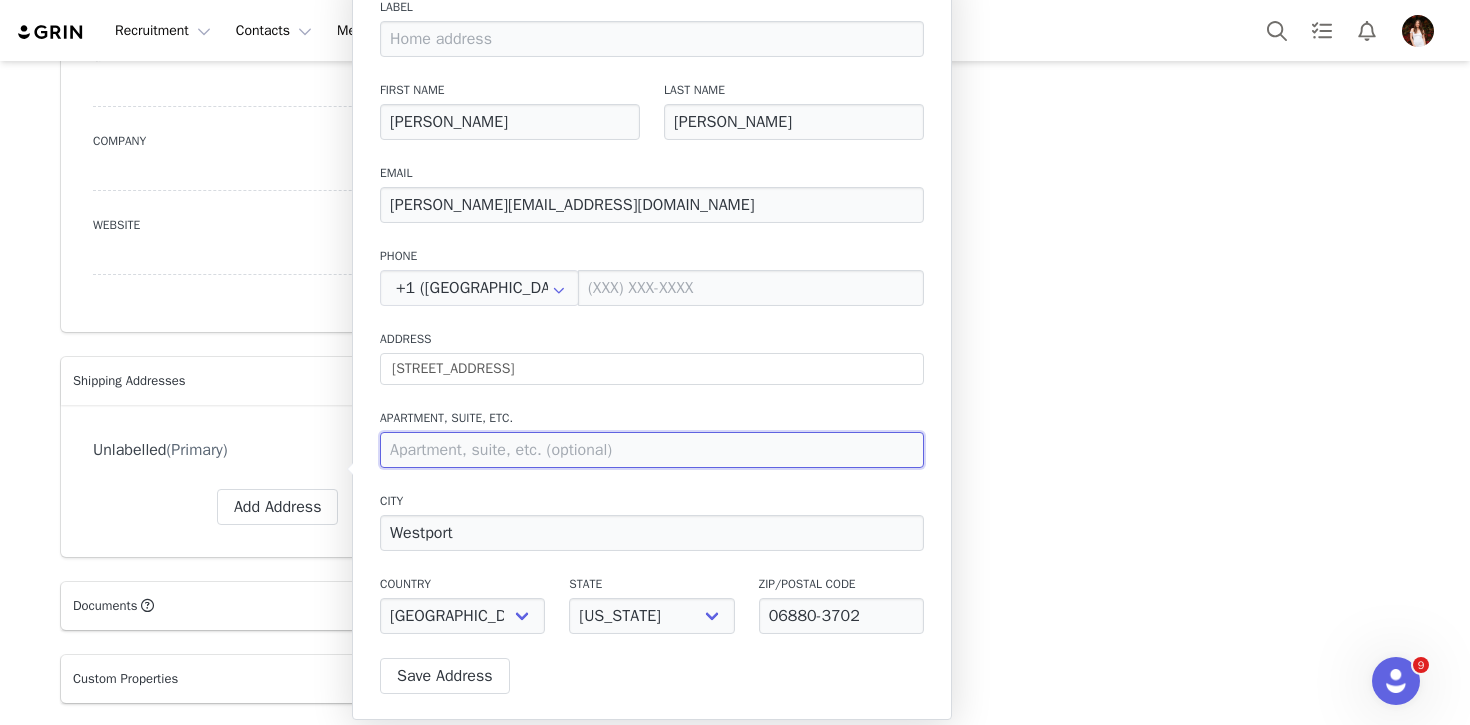 click at bounding box center [652, 450] 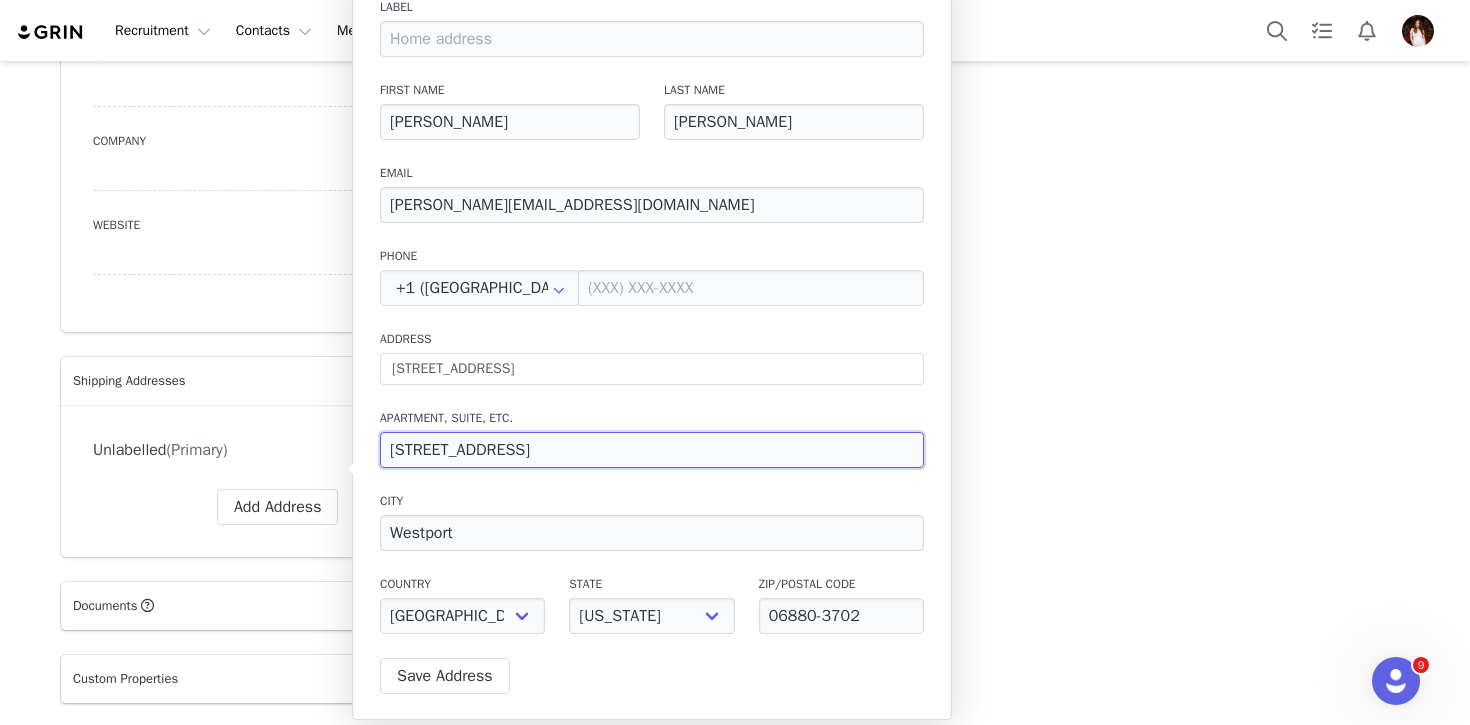 type 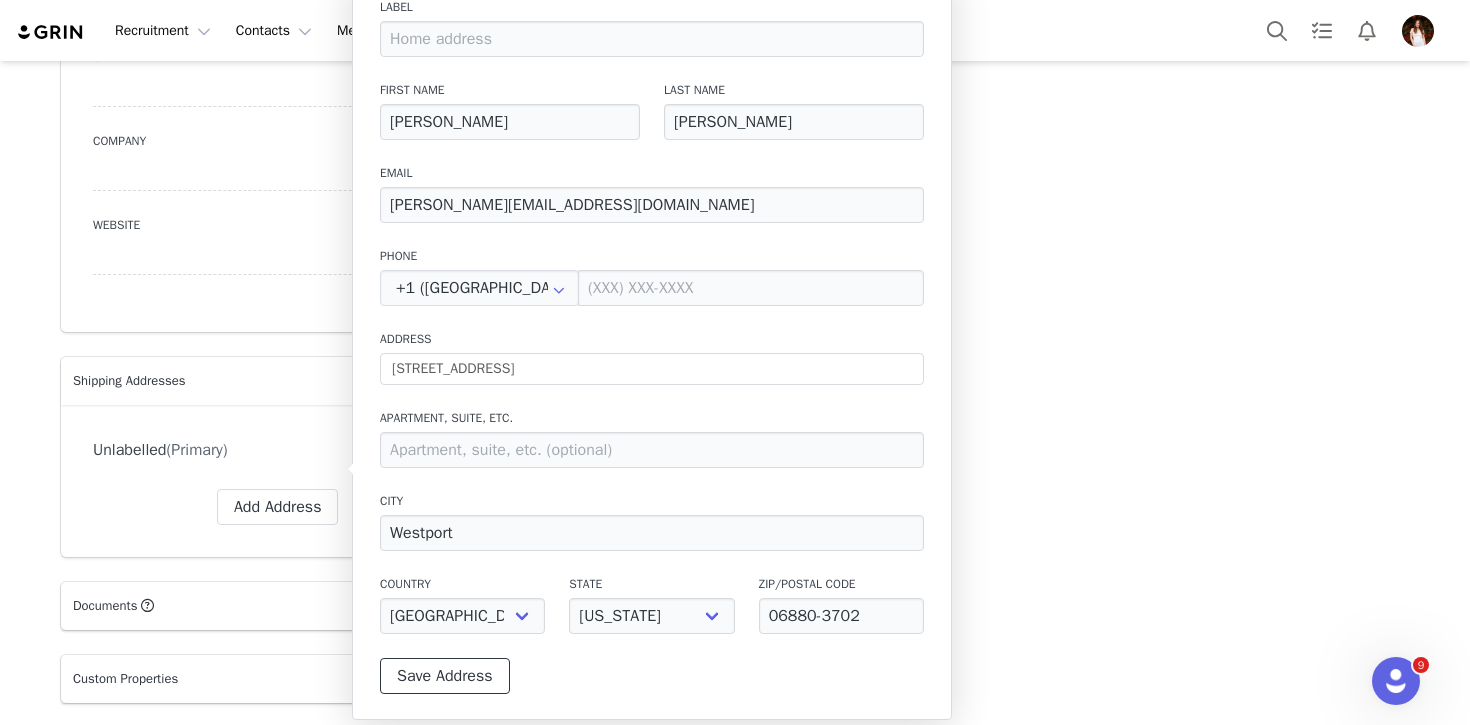 click on "Save Address" at bounding box center [445, 676] 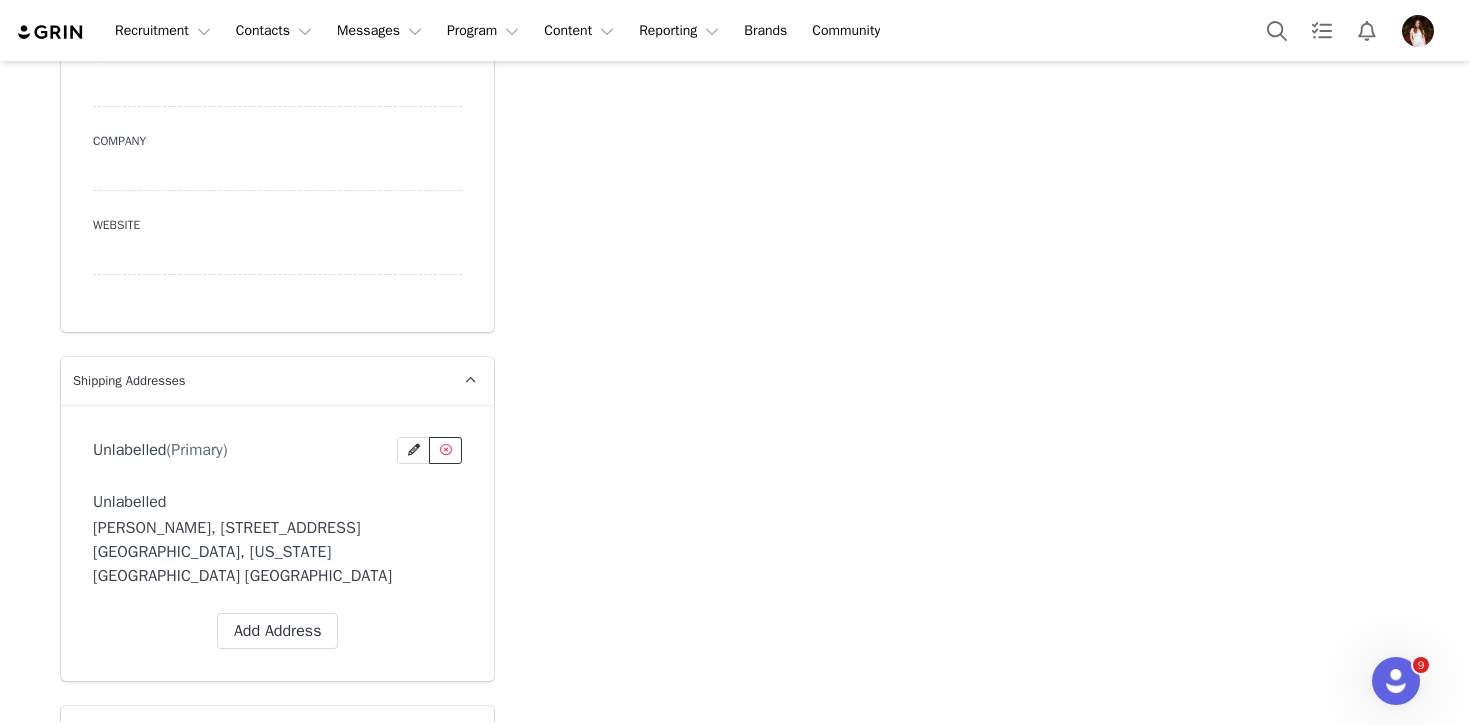 click at bounding box center (446, 450) 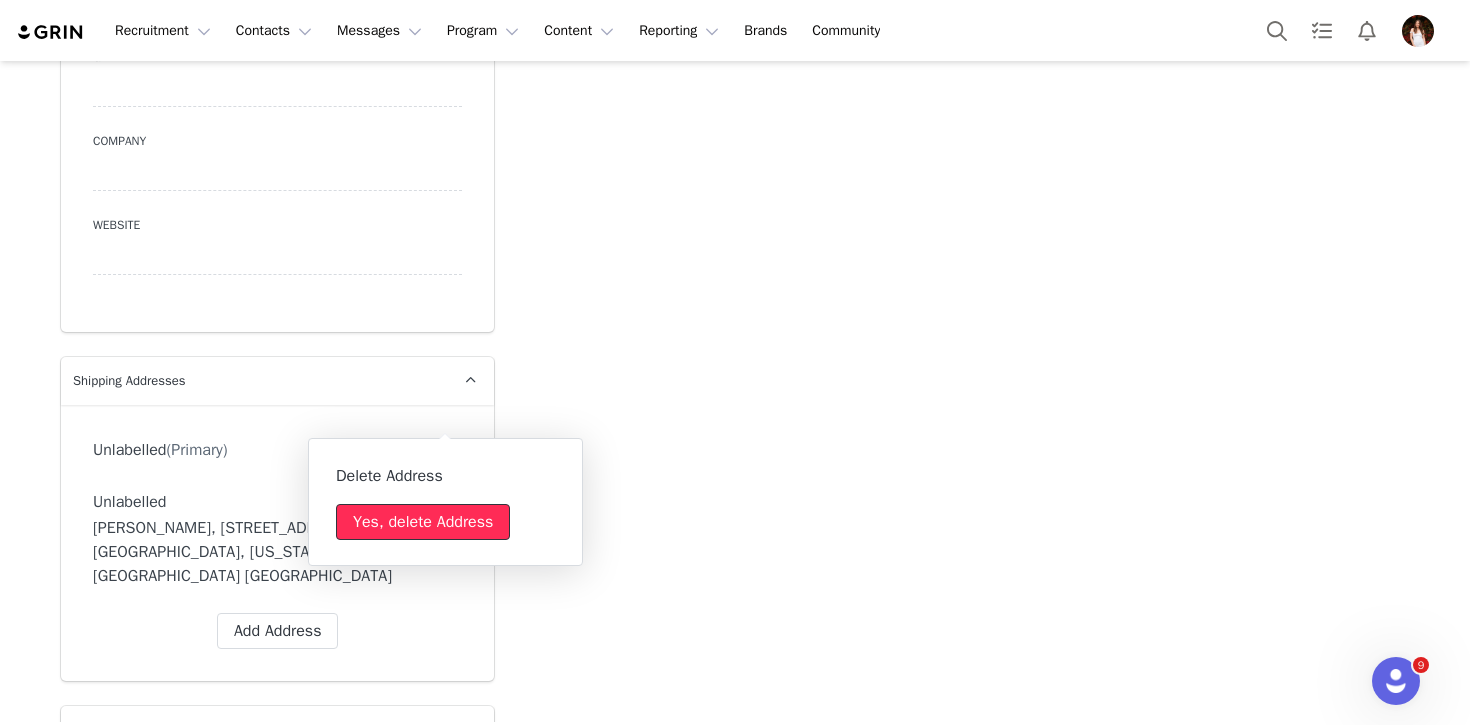 click on "Yes, delete Address" at bounding box center [423, 522] 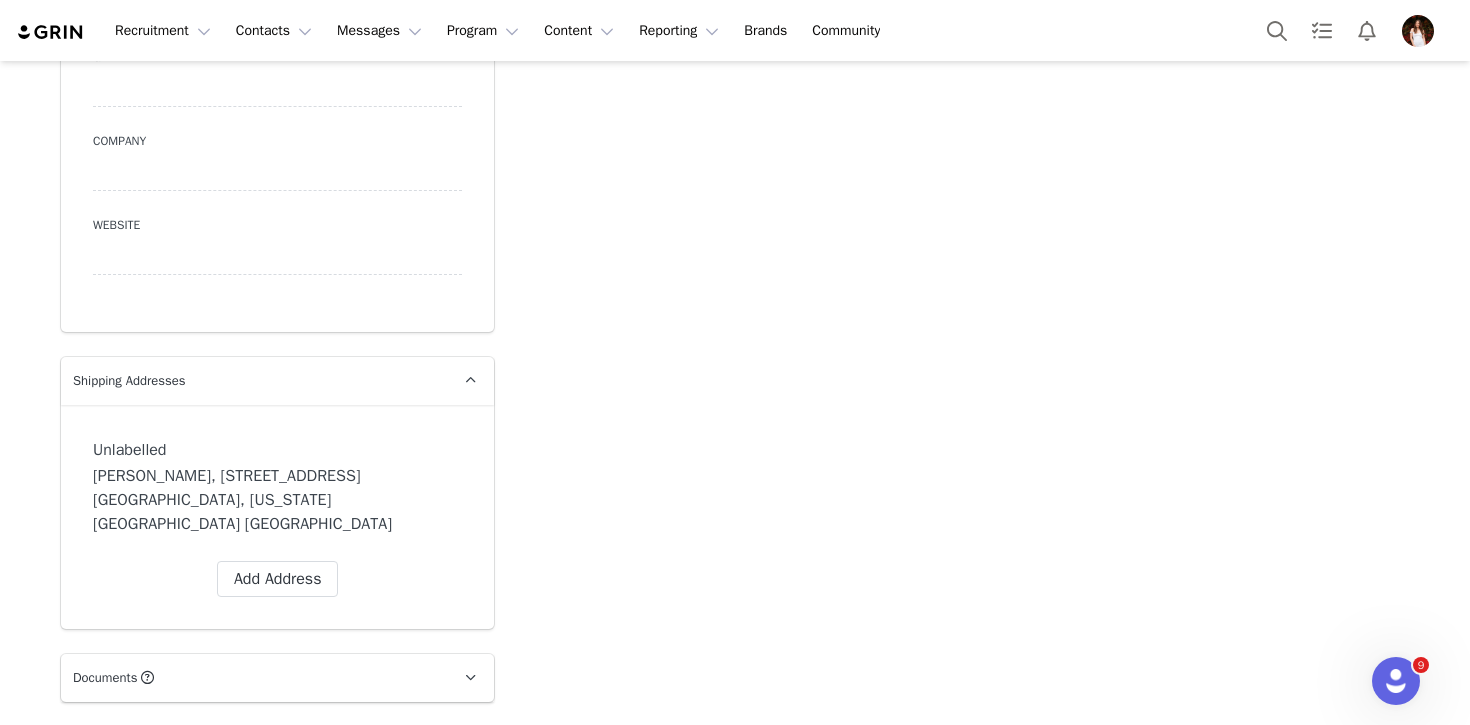 click on "Unlabelled  Label   First Name  [PERSON_NAME]  Last Name  [PERSON_NAME]  Email  [PERSON_NAME][EMAIL_ADDRESS][DOMAIN_NAME]  Phone  +1 ([GEOGRAPHIC_DATA]) +93 ([GEOGRAPHIC_DATA]) +358 ([GEOGRAPHIC_DATA]) +355 ([GEOGRAPHIC_DATA]) +213 ([GEOGRAPHIC_DATA]) +376 ([GEOGRAPHIC_DATA]) +244 ([GEOGRAPHIC_DATA]) +1264 ([GEOGRAPHIC_DATA]) +1268 ([GEOGRAPHIC_DATA]) +54 ([GEOGRAPHIC_DATA]) +374 ([GEOGRAPHIC_DATA]) +297 ([GEOGRAPHIC_DATA]) +61 ([GEOGRAPHIC_DATA]) +43 ([GEOGRAPHIC_DATA]) +994 ([GEOGRAPHIC_DATA]) +1242 ([GEOGRAPHIC_DATA]) +973 ([GEOGRAPHIC_DATA]) +880 ([GEOGRAPHIC_DATA]) +1246 ([GEOGRAPHIC_DATA]) +375 ([GEOGRAPHIC_DATA]) +32 ([GEOGRAPHIC_DATA]) +501 ([GEOGRAPHIC_DATA]) +229 ([GEOGRAPHIC_DATA]) +1441 ([GEOGRAPHIC_DATA]) +975 ([GEOGRAPHIC_DATA]) +591 ([GEOGRAPHIC_DATA]) +599 ([GEOGRAPHIC_DATA]) +387 ([GEOGRAPHIC_DATA]) +267 ([GEOGRAPHIC_DATA]) +0 ([GEOGRAPHIC_DATA]) +55 ([GEOGRAPHIC_DATA]) +673 ([GEOGRAPHIC_DATA]) +359 ([GEOGRAPHIC_DATA]) +226 ([GEOGRAPHIC_DATA]) +257 ([GEOGRAPHIC_DATA]) +855 ([GEOGRAPHIC_DATA]) +1 ([GEOGRAPHIC_DATA]) +238 ([GEOGRAPHIC_DATA]) +1345 ([GEOGRAPHIC_DATA]) +236 ([GEOGRAPHIC_DATA]) +235 ([GEOGRAPHIC_DATA]) +56 ([GEOGRAPHIC_DATA]) +86 ([GEOGRAPHIC_DATA]) +61 ([GEOGRAPHIC_DATA]) +672 ([GEOGRAPHIC_DATA]) +57 ([GEOGRAPHIC_DATA]) +269 ([GEOGRAPHIC_DATA]) +242 ([GEOGRAPHIC_DATA]) +243 ([GEOGRAPHIC_DATA], [GEOGRAPHIC_DATA]) +682 ([GEOGRAPHIC_DATA]) +53 ([GEOGRAPHIC_DATA])" at bounding box center (277, 517) 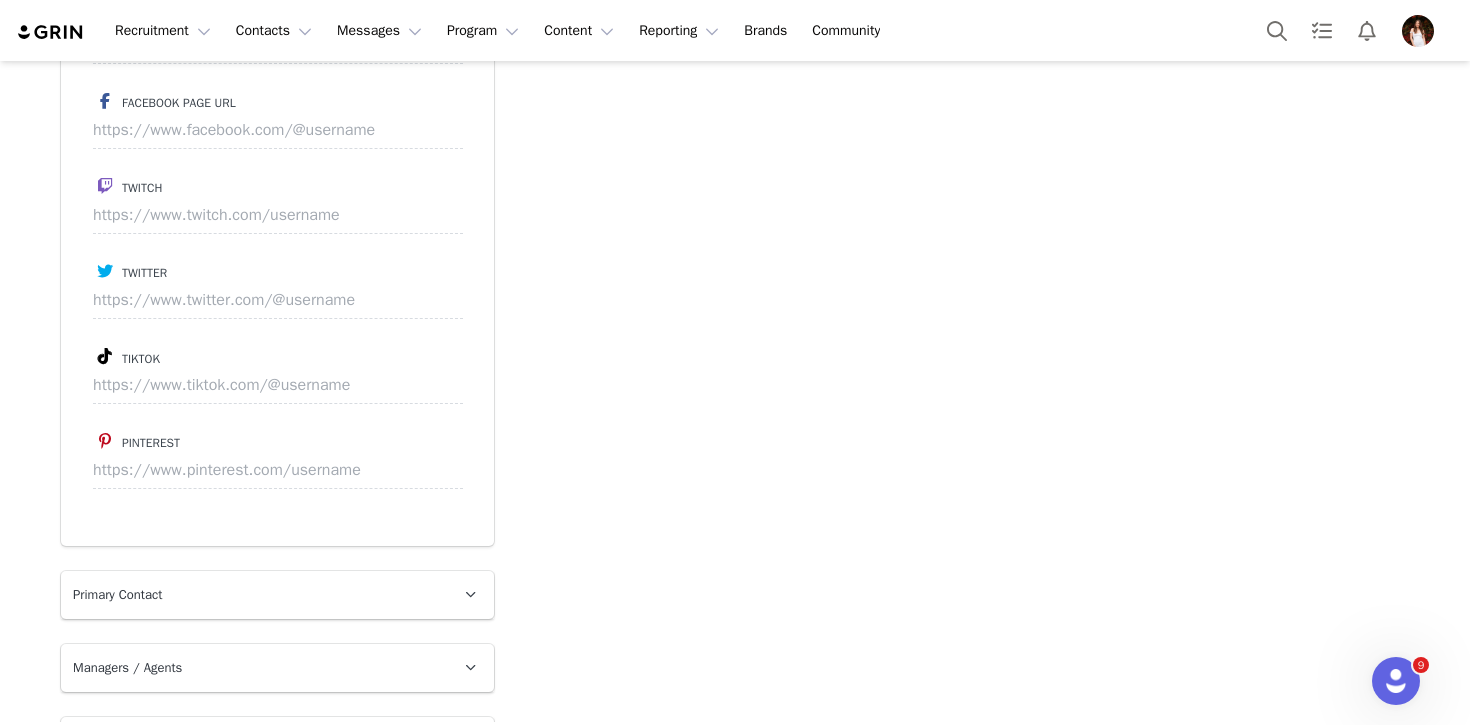 scroll, scrollTop: 2953, scrollLeft: 0, axis: vertical 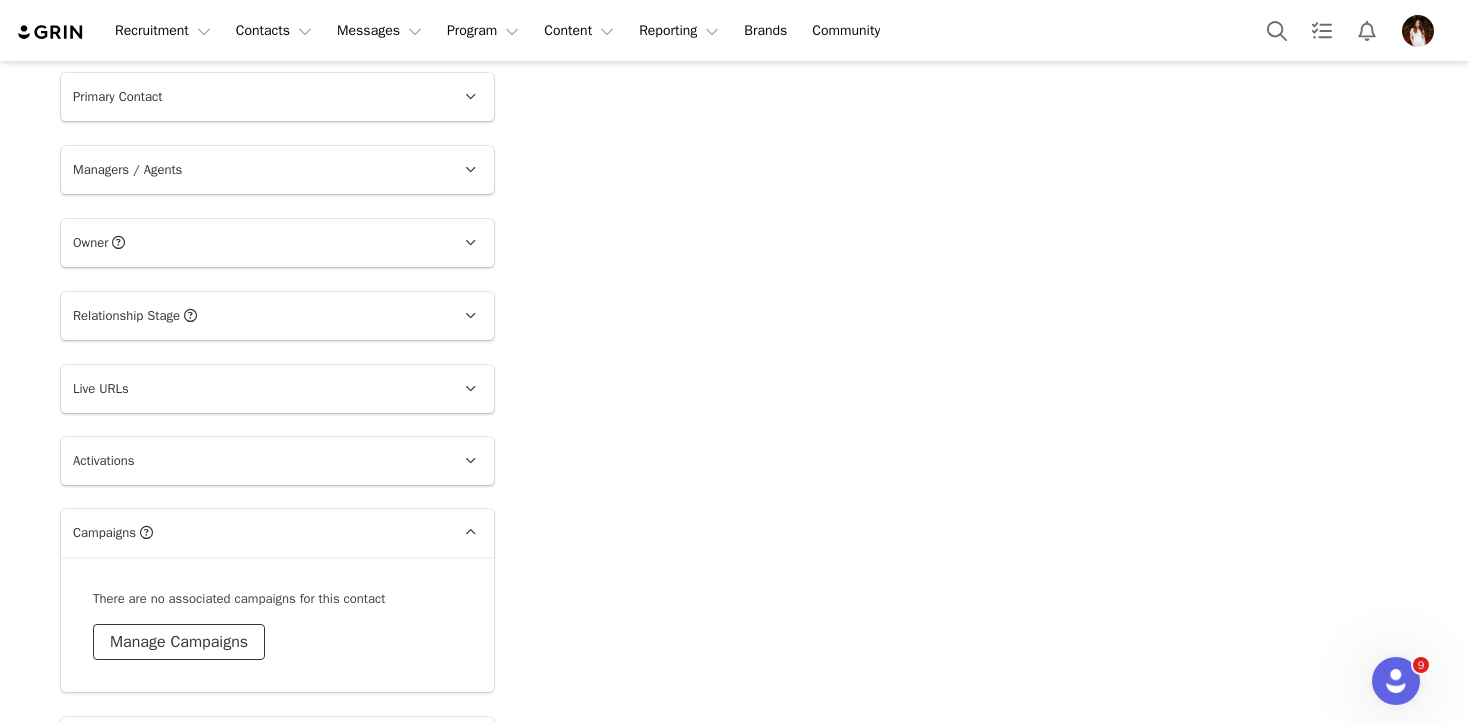 click on "Manage Campaigns" at bounding box center (179, 642) 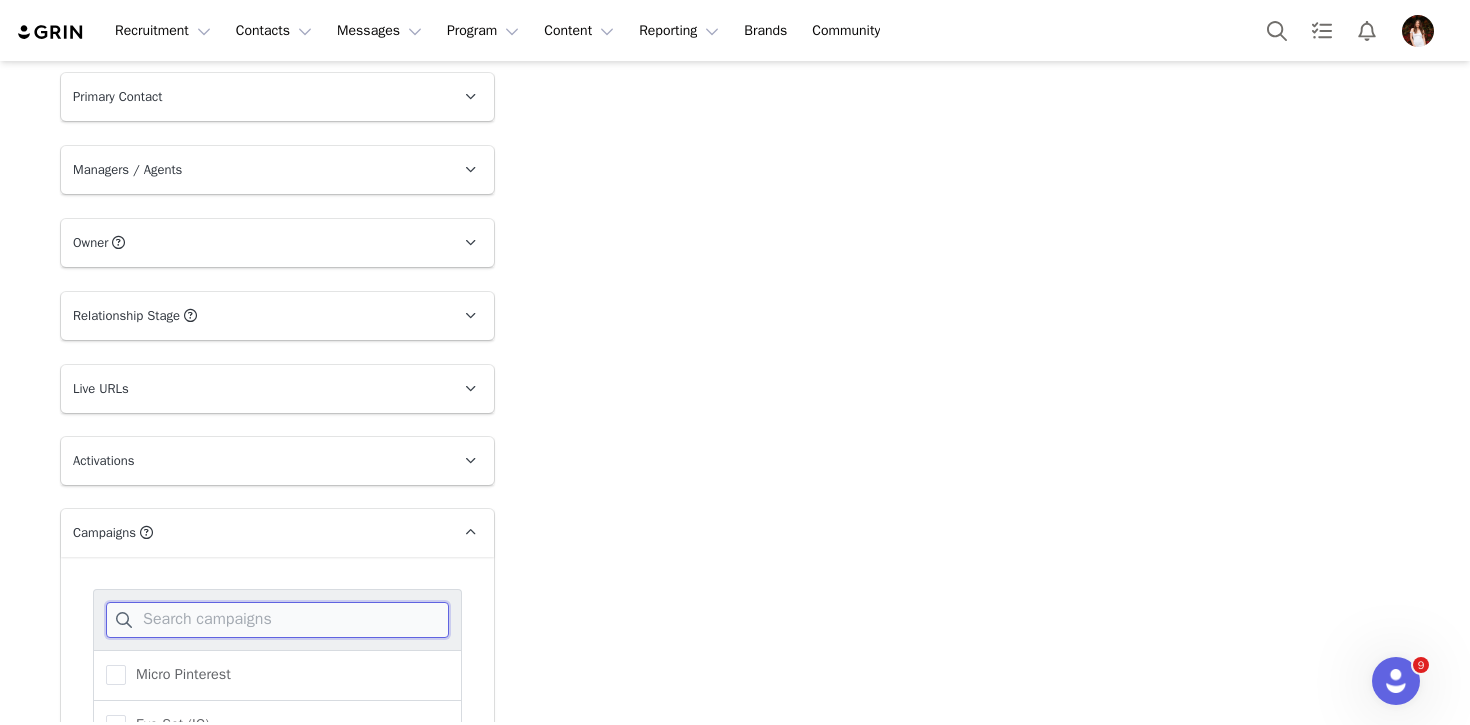 click at bounding box center (277, 620) 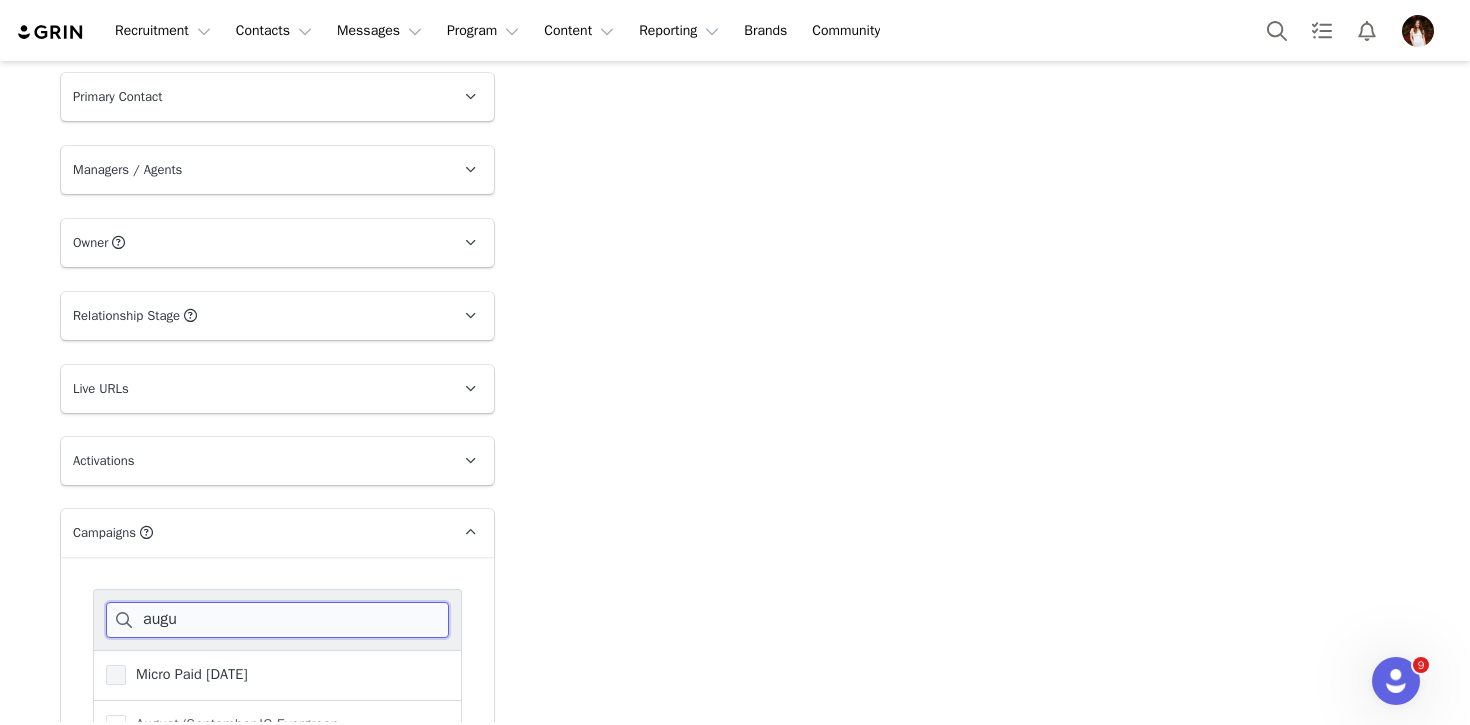 type on "augu" 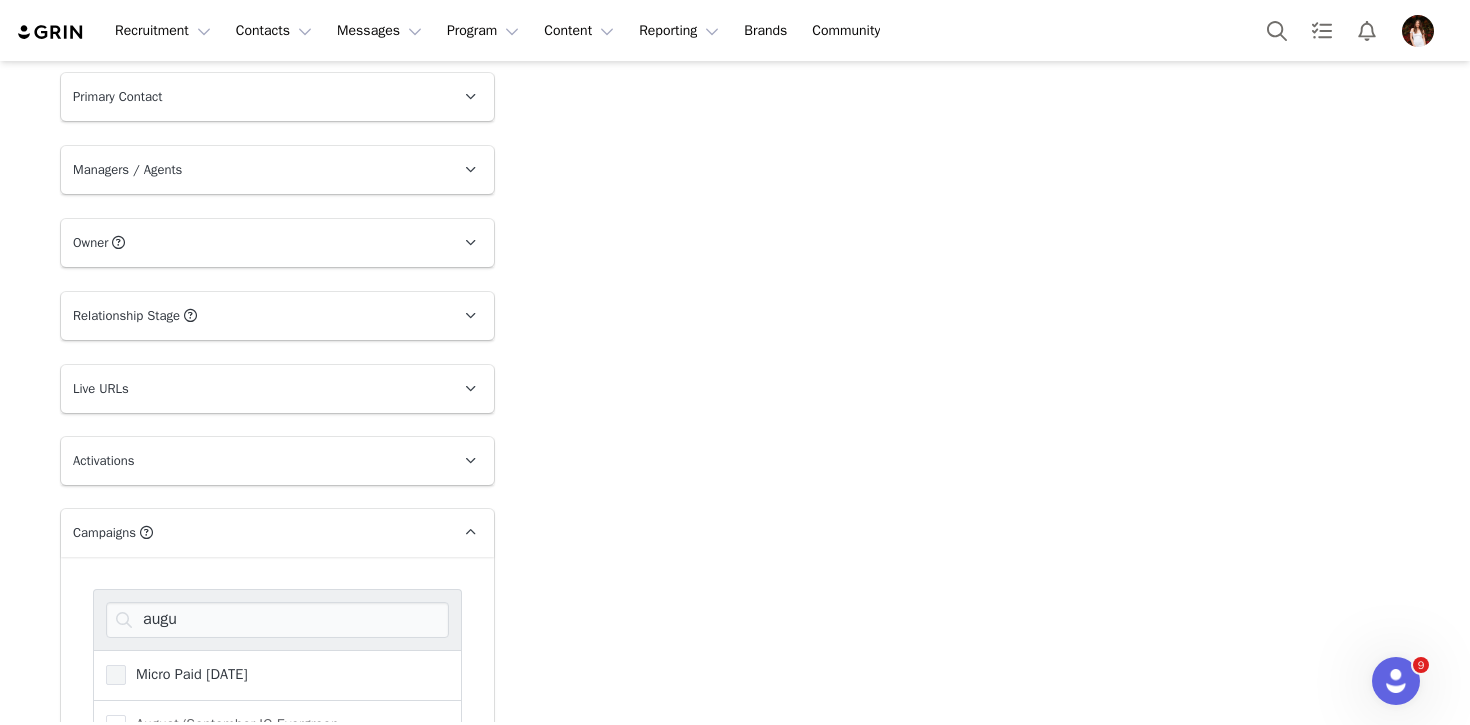 click on "Micro Paid [DATE]" at bounding box center [187, 674] 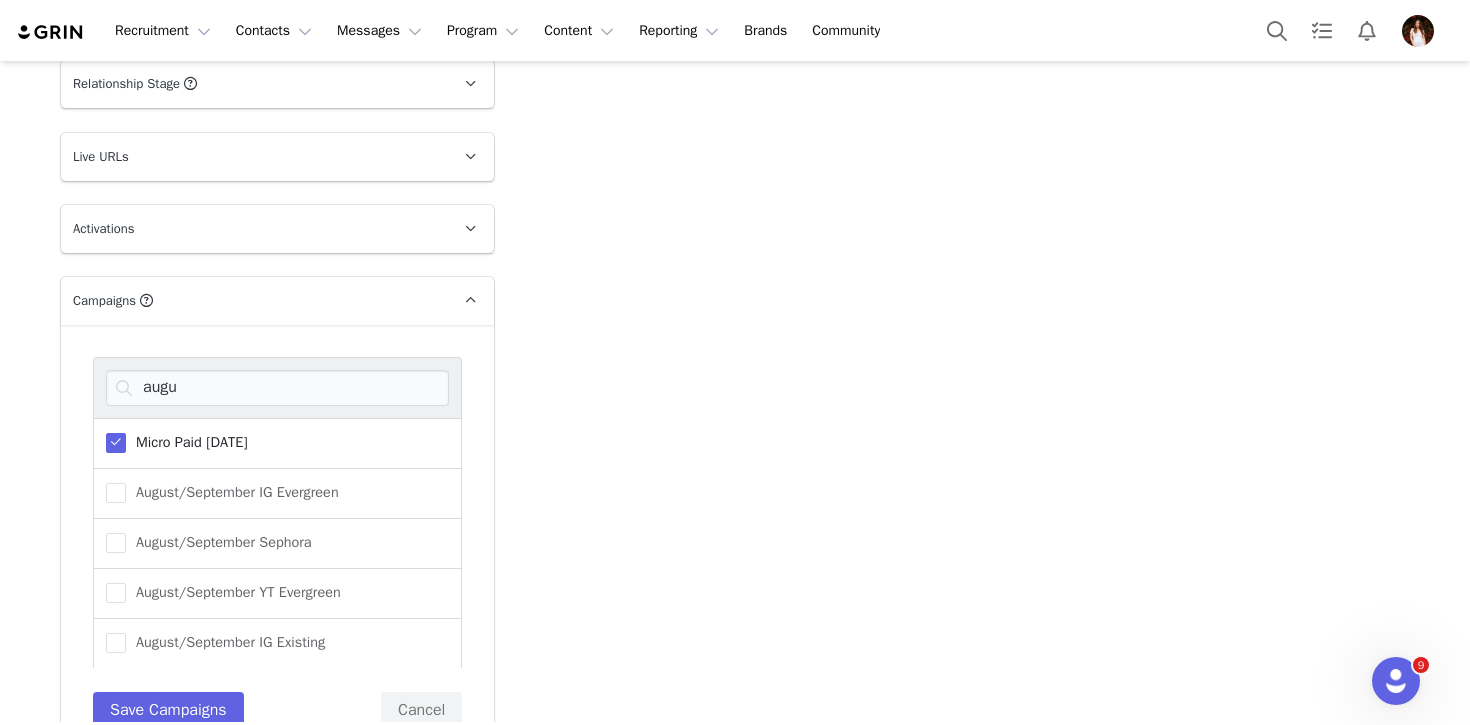 scroll, scrollTop: 3289, scrollLeft: 0, axis: vertical 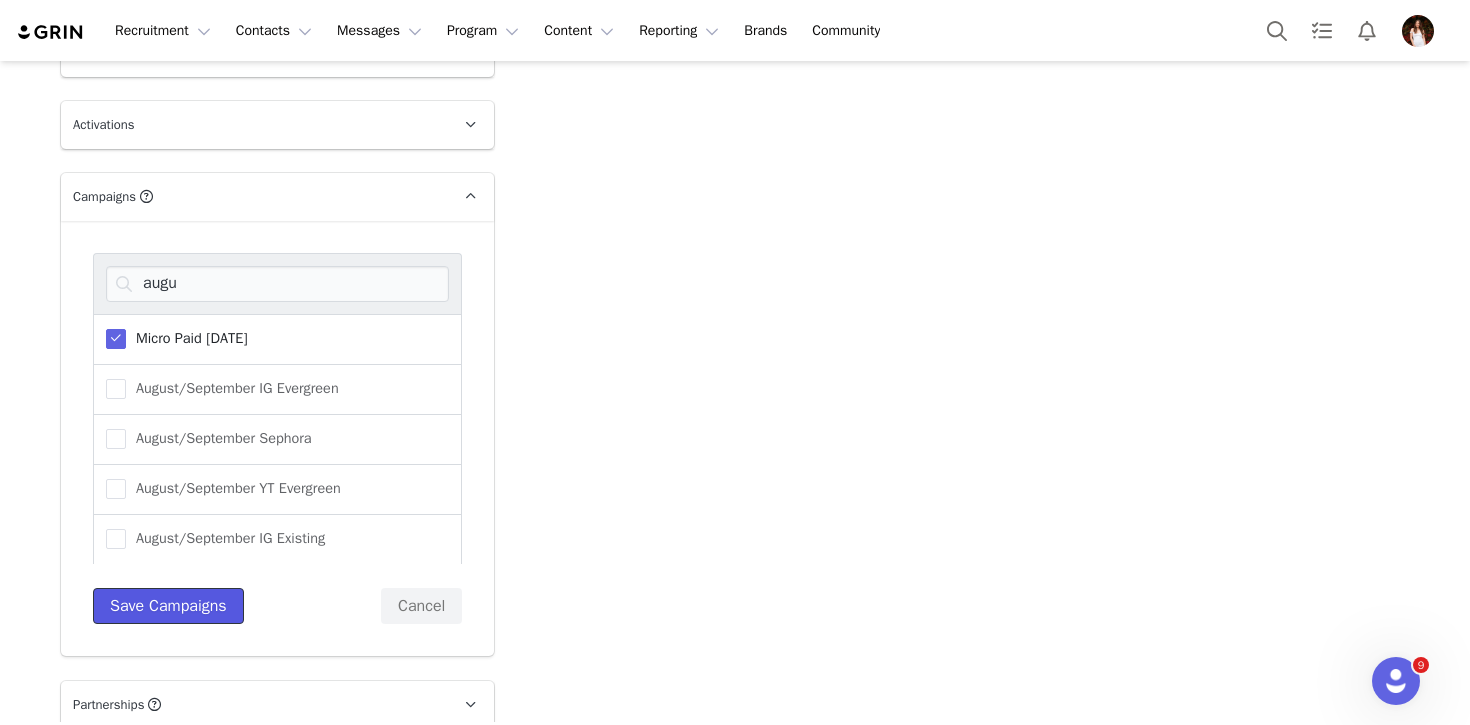 click on "Save Campaigns" at bounding box center (168, 606) 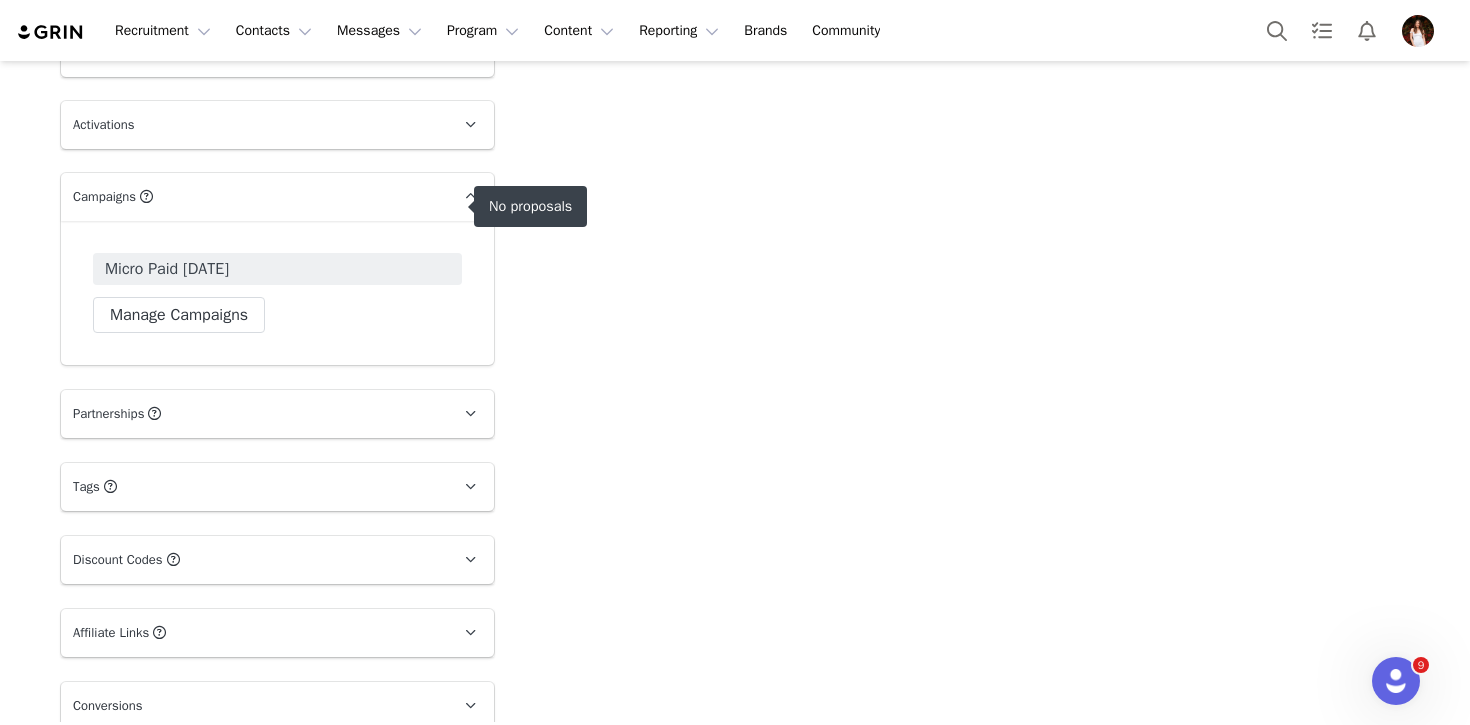 click on "Micro Paid [DATE]" at bounding box center (277, 269) 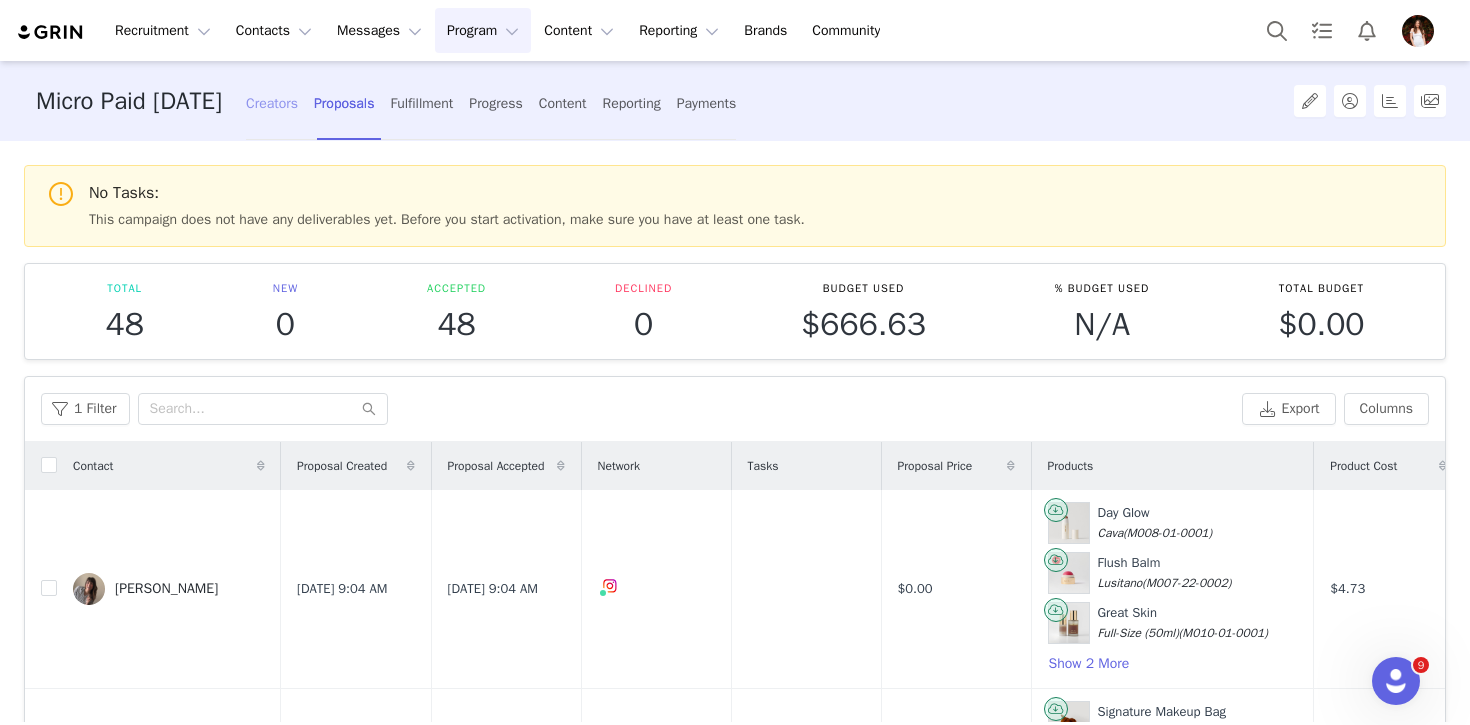 click on "Creators" at bounding box center (272, 103) 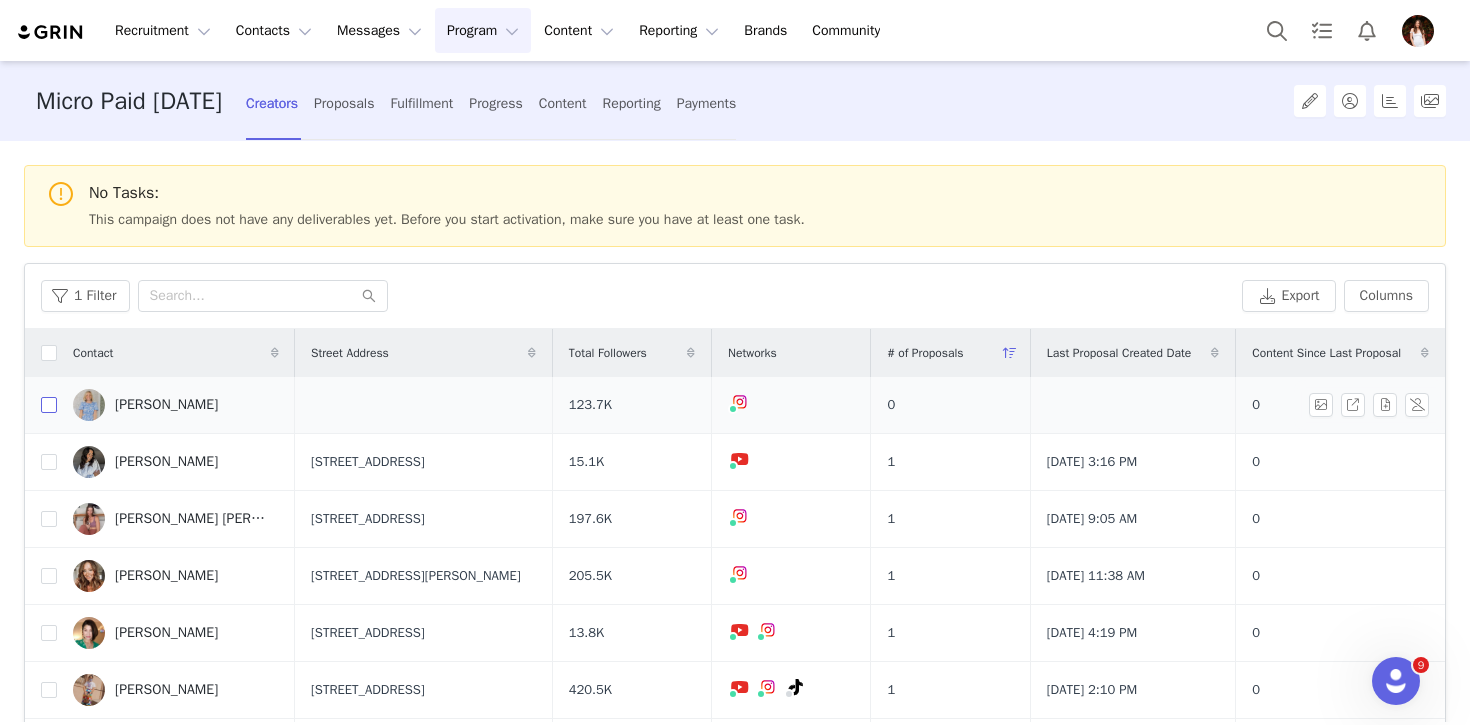 click at bounding box center [49, 405] 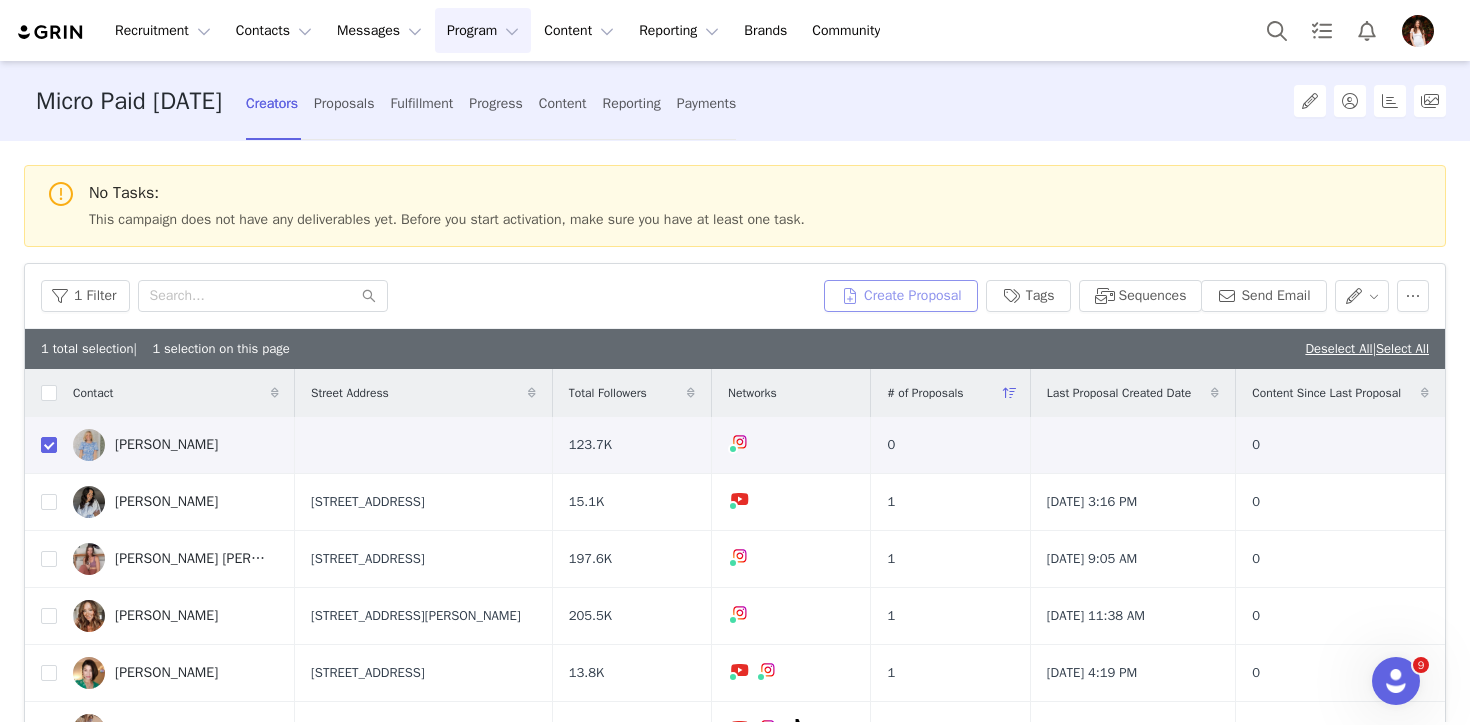click on "Create Proposal" at bounding box center [901, 296] 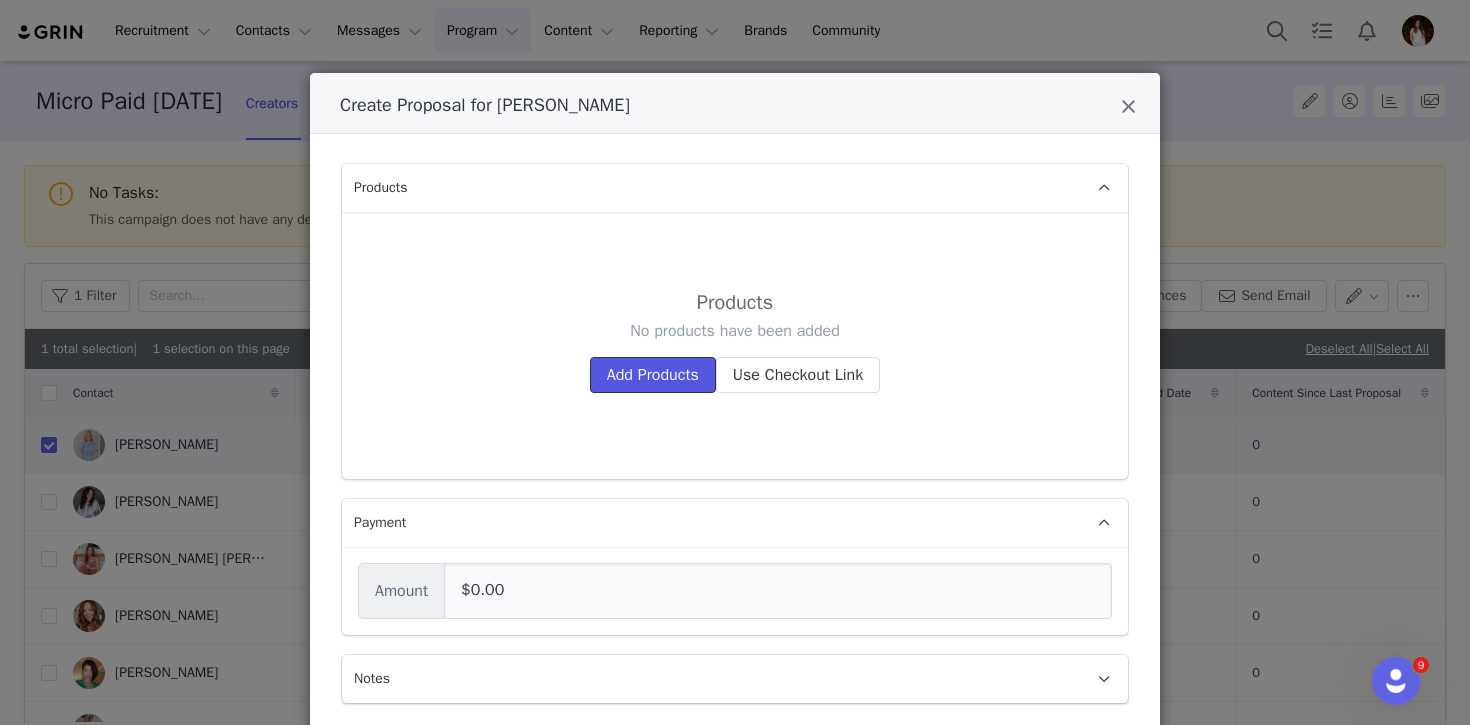 click on "Add Products" at bounding box center [653, 375] 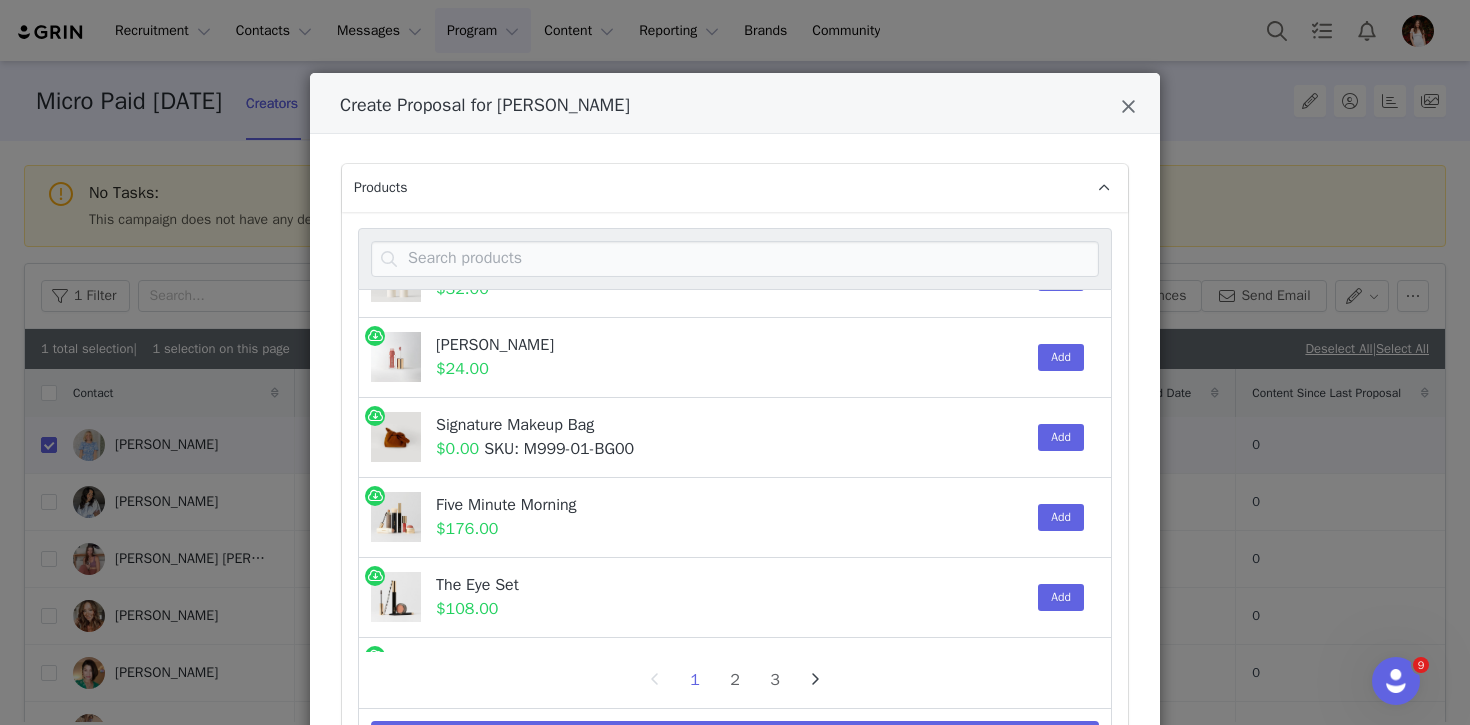 scroll, scrollTop: 427, scrollLeft: 0, axis: vertical 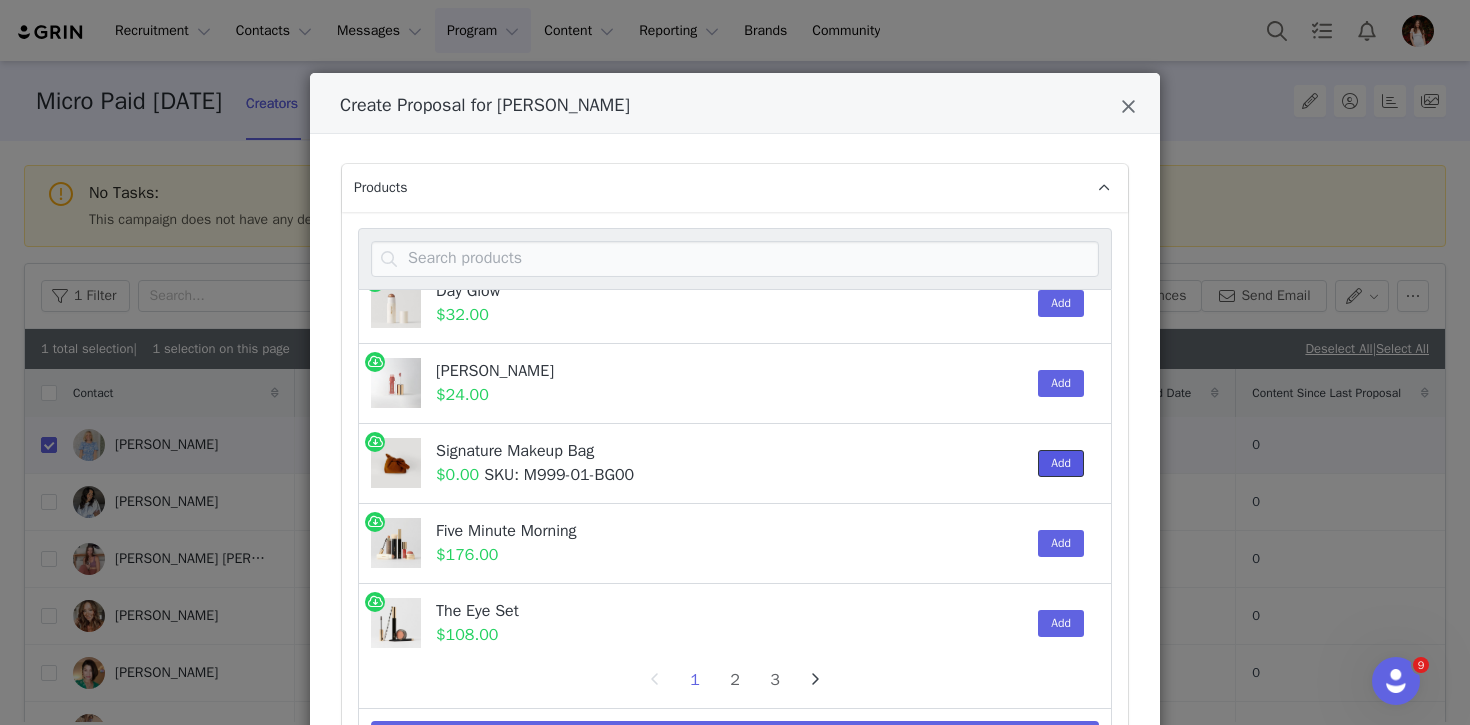 click on "Add" at bounding box center [1061, 463] 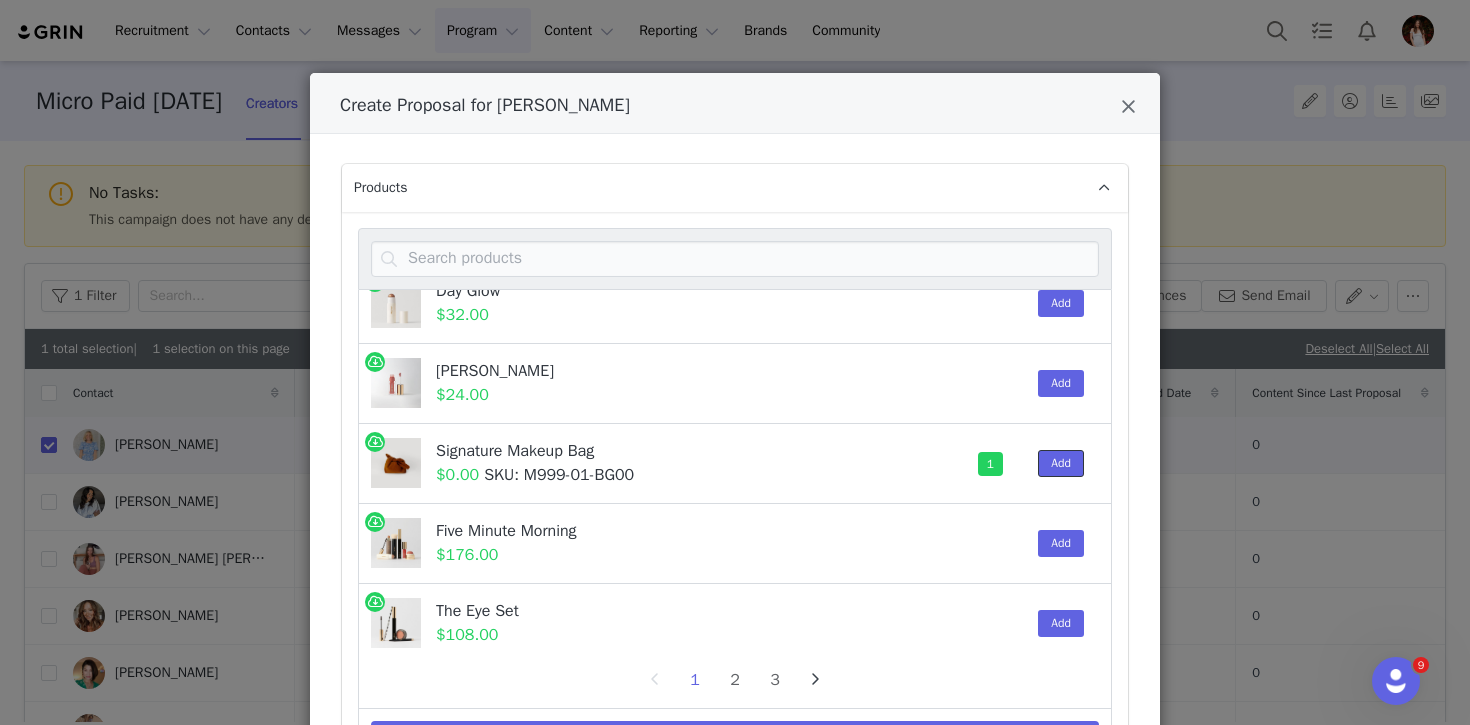 scroll, scrollTop: 40, scrollLeft: 0, axis: vertical 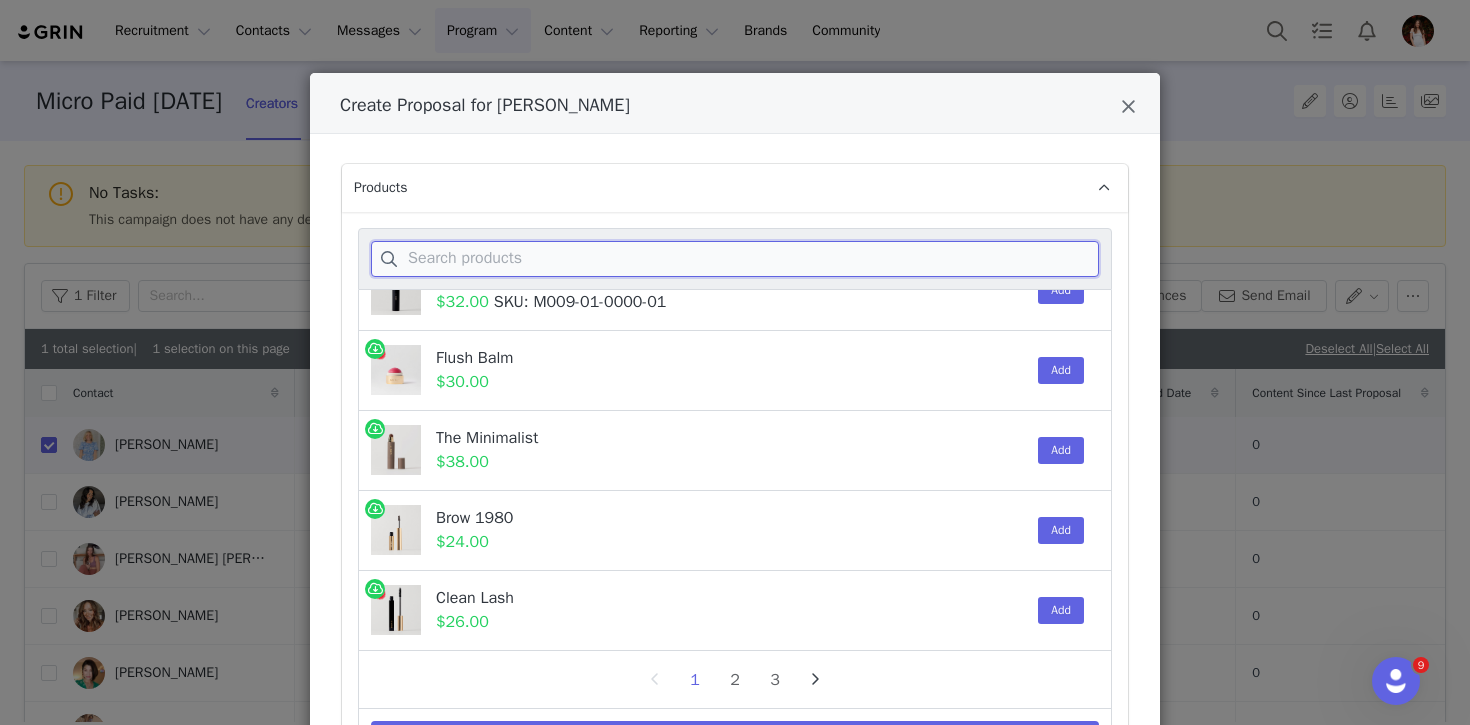 click at bounding box center [735, 259] 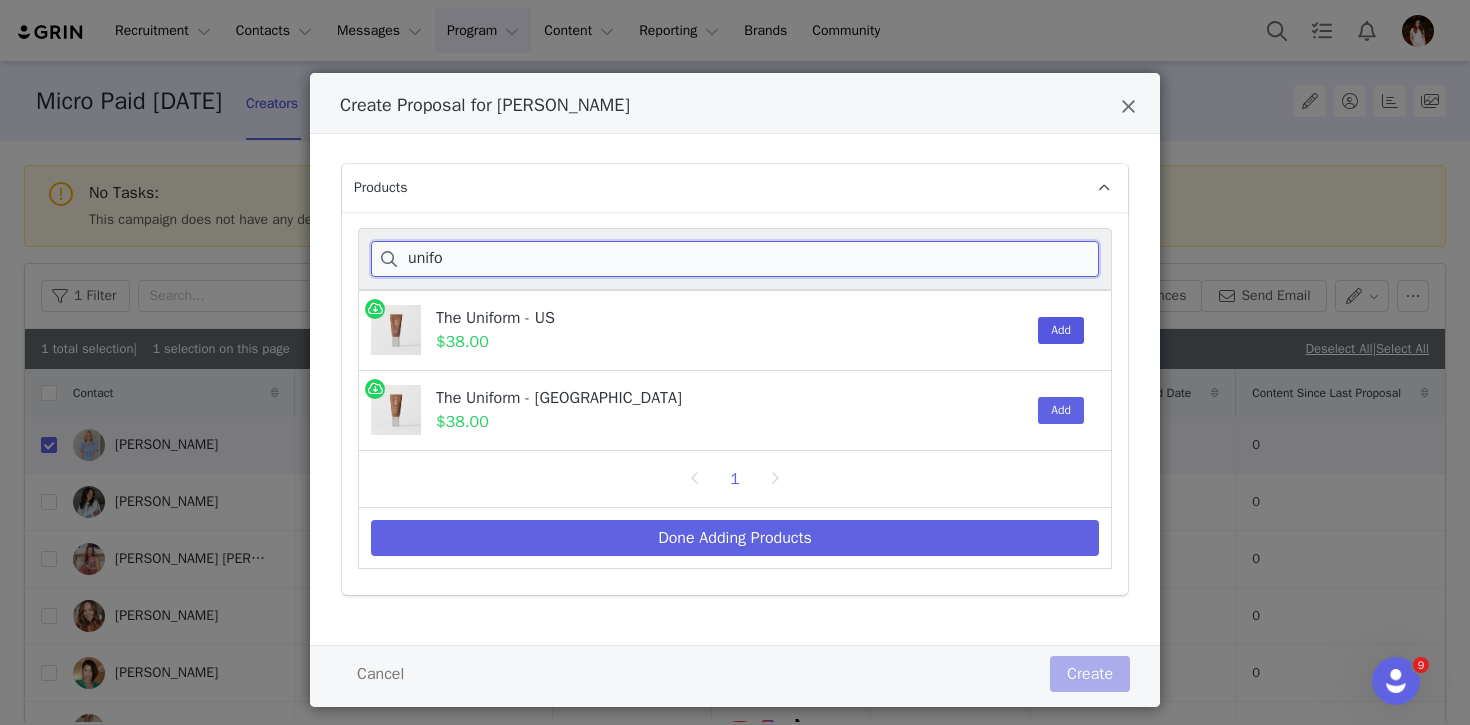 scroll, scrollTop: 0, scrollLeft: 0, axis: both 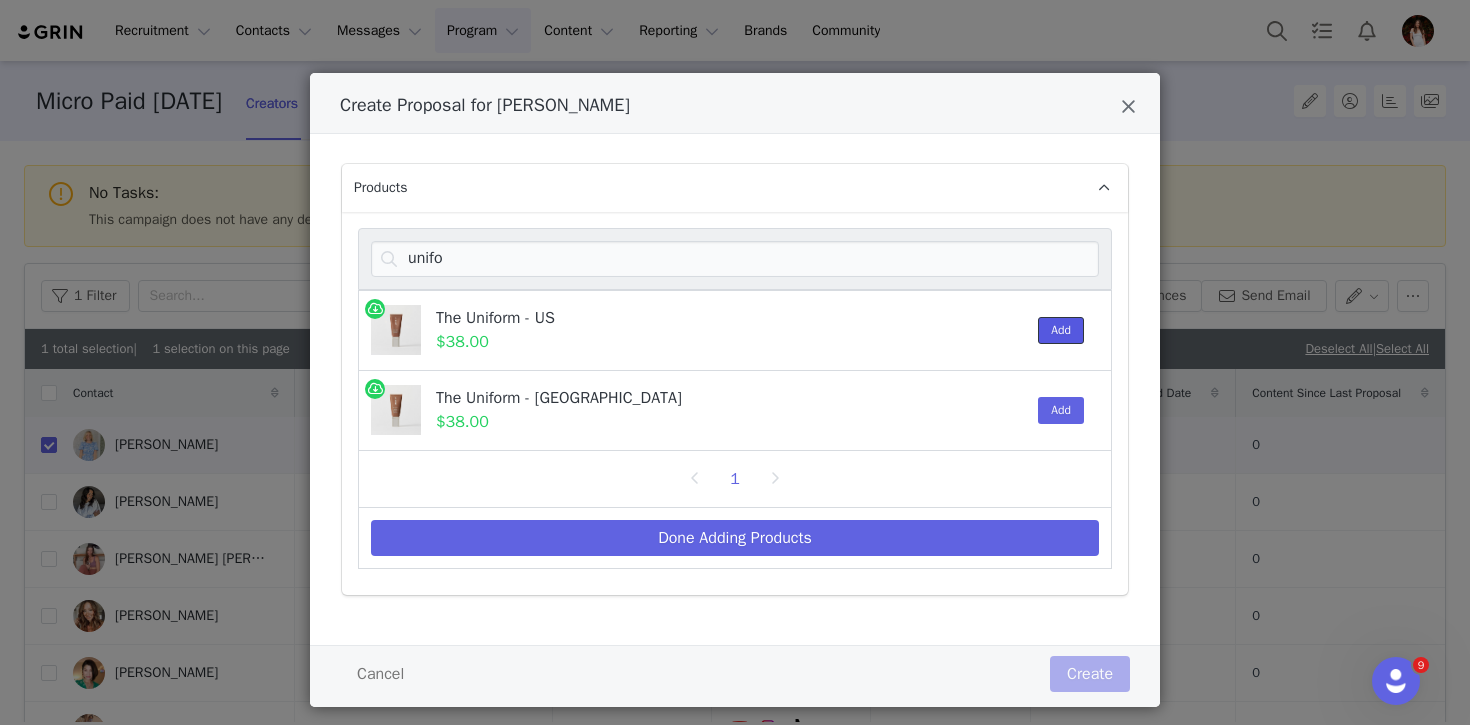 click on "Add" at bounding box center (1061, 330) 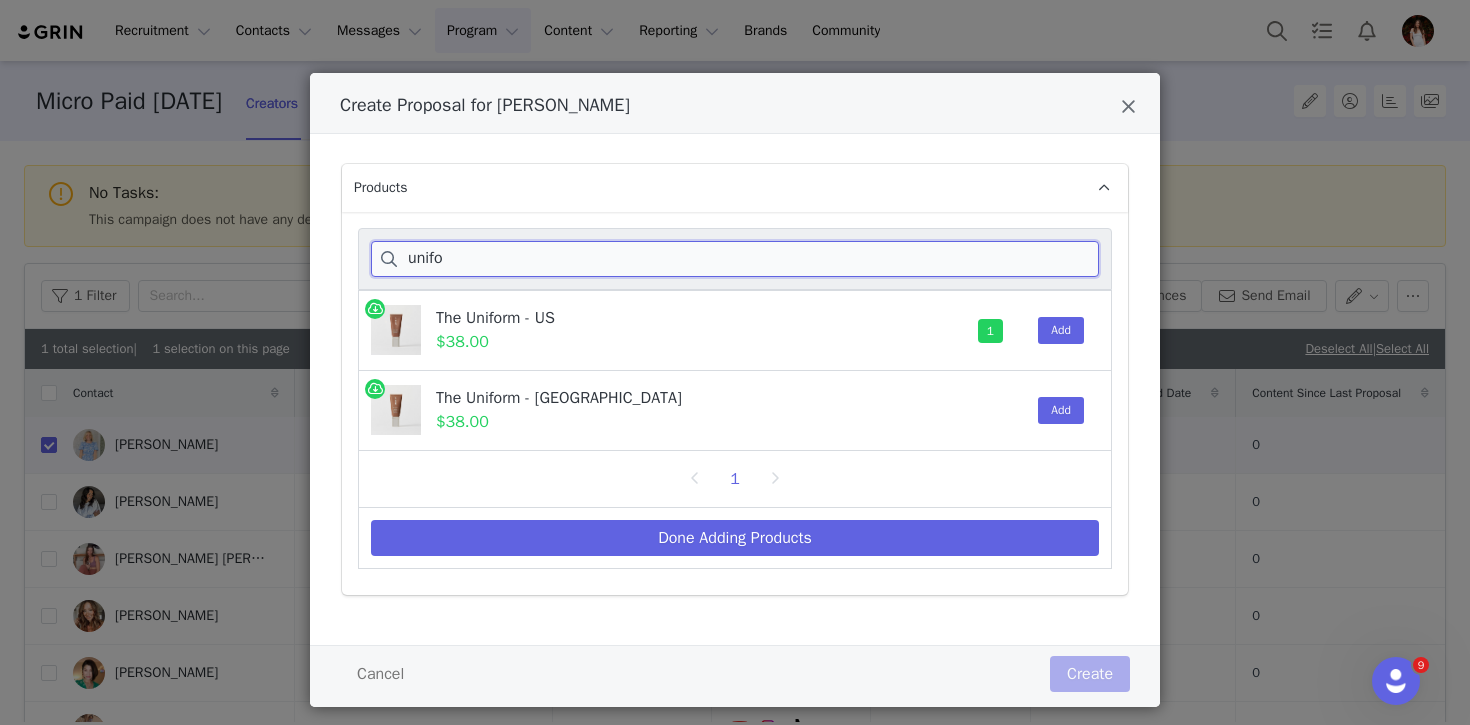 click on "unifo" at bounding box center [735, 259] 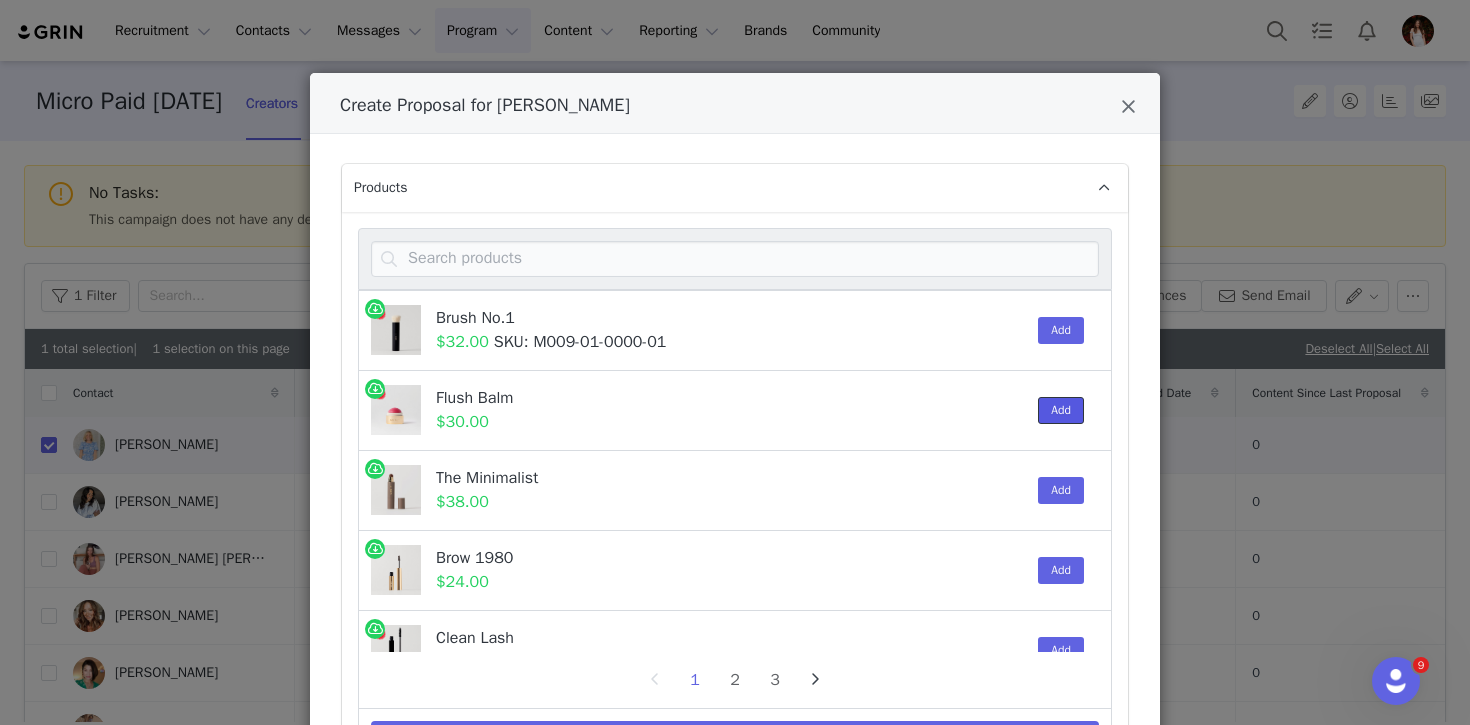 click on "Add" at bounding box center (1061, 410) 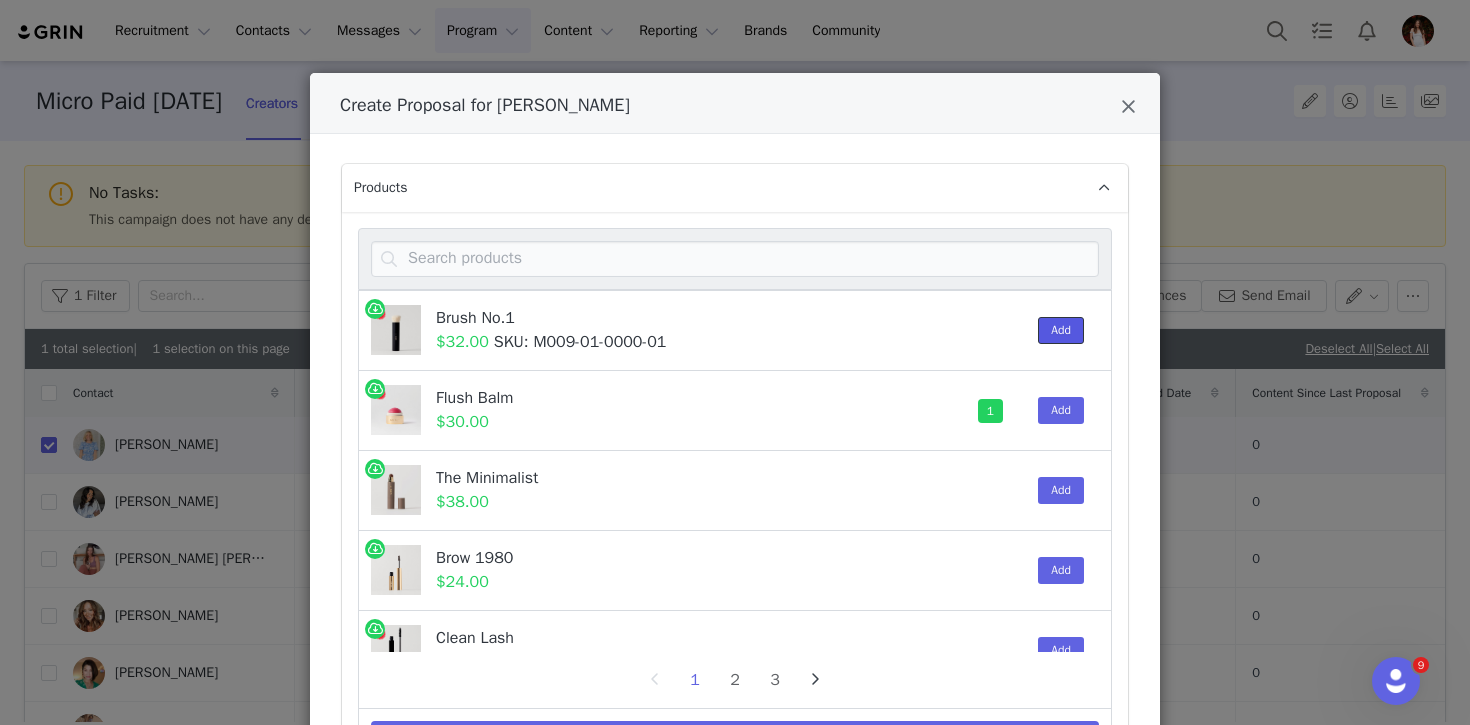 click on "Add" at bounding box center (1061, 330) 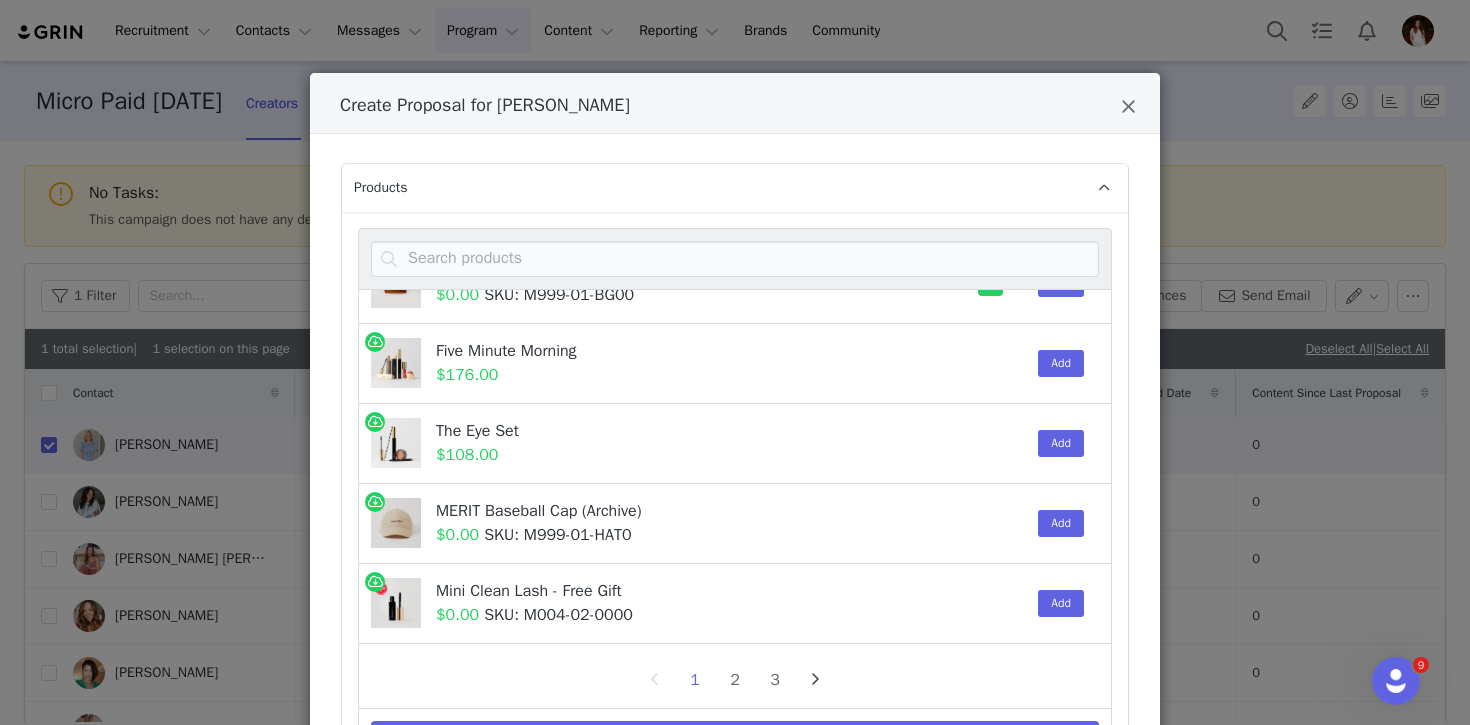 scroll, scrollTop: 864, scrollLeft: 0, axis: vertical 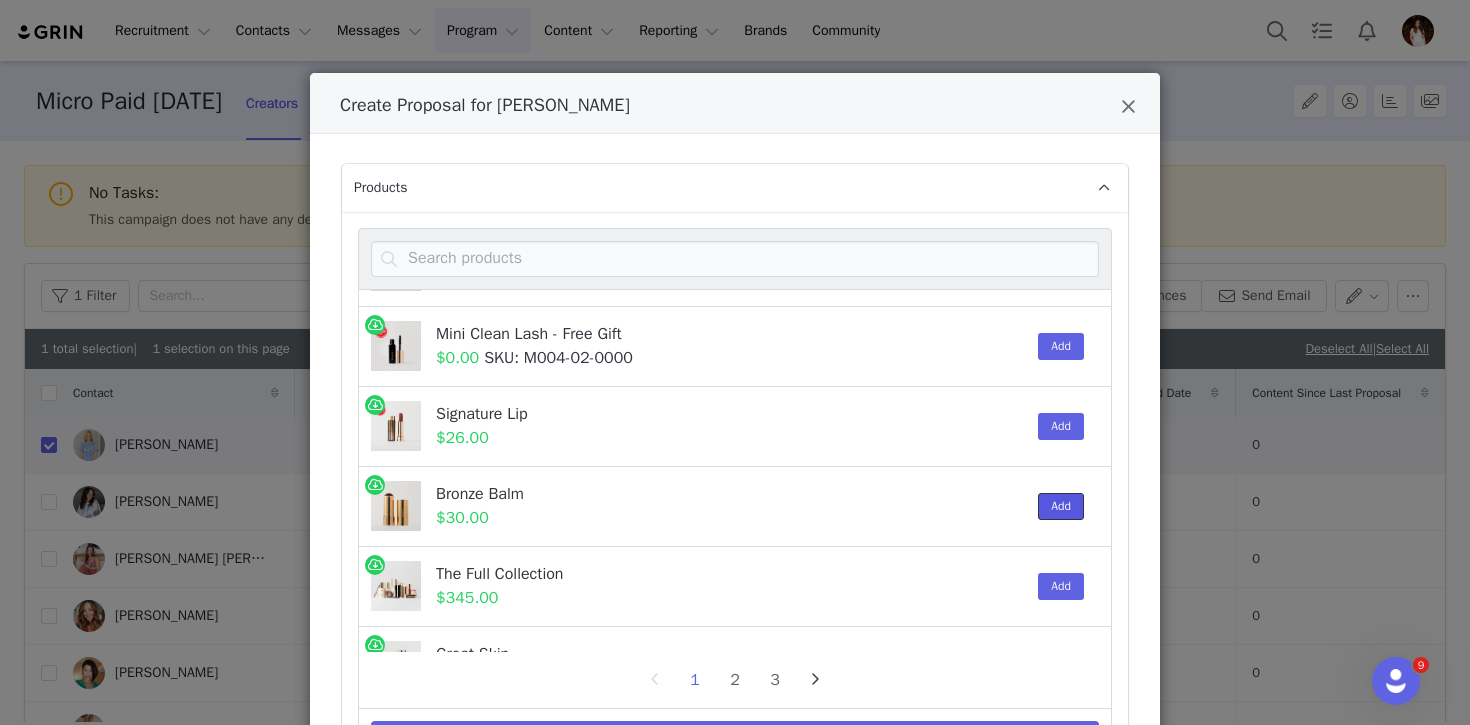 click on "Add" at bounding box center [1061, 506] 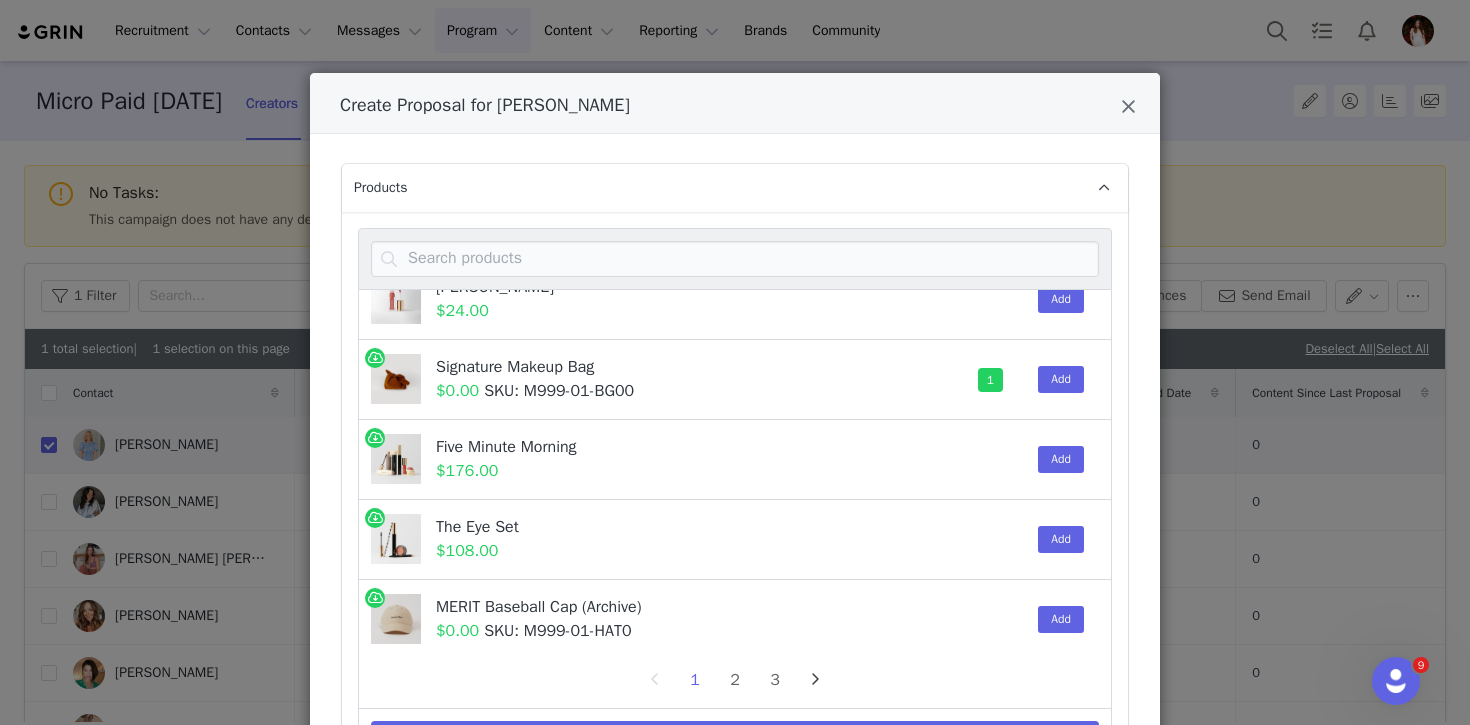 scroll, scrollTop: 445, scrollLeft: 0, axis: vertical 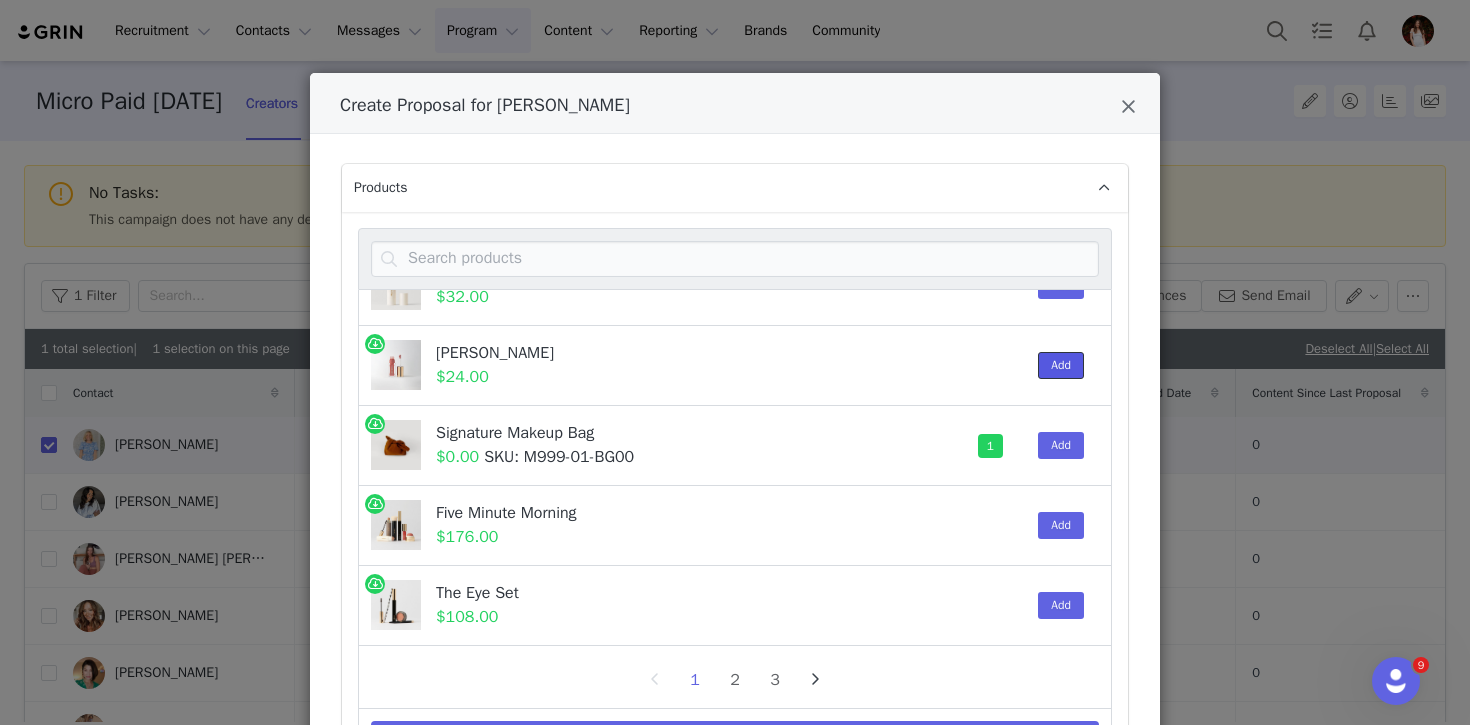click on "Add" at bounding box center [1061, 365] 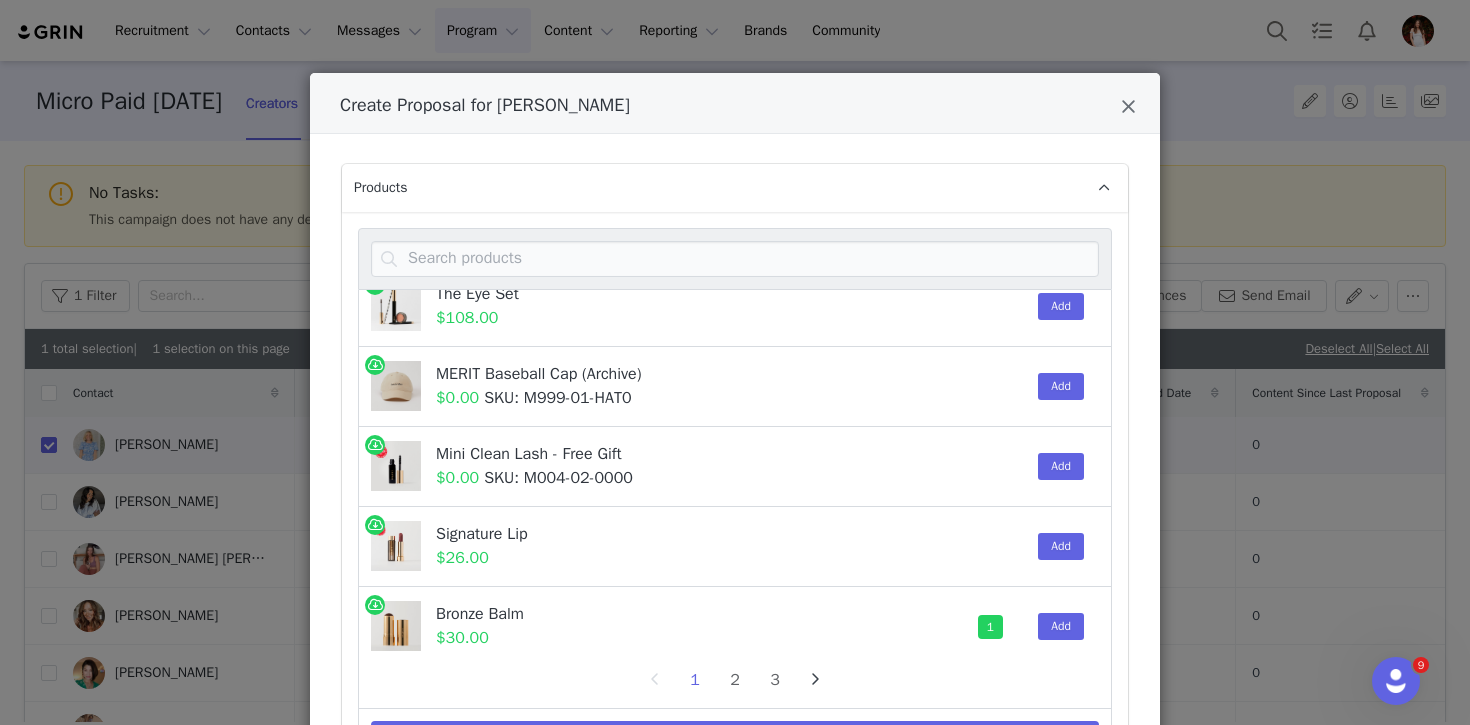 scroll, scrollTop: 497, scrollLeft: 0, axis: vertical 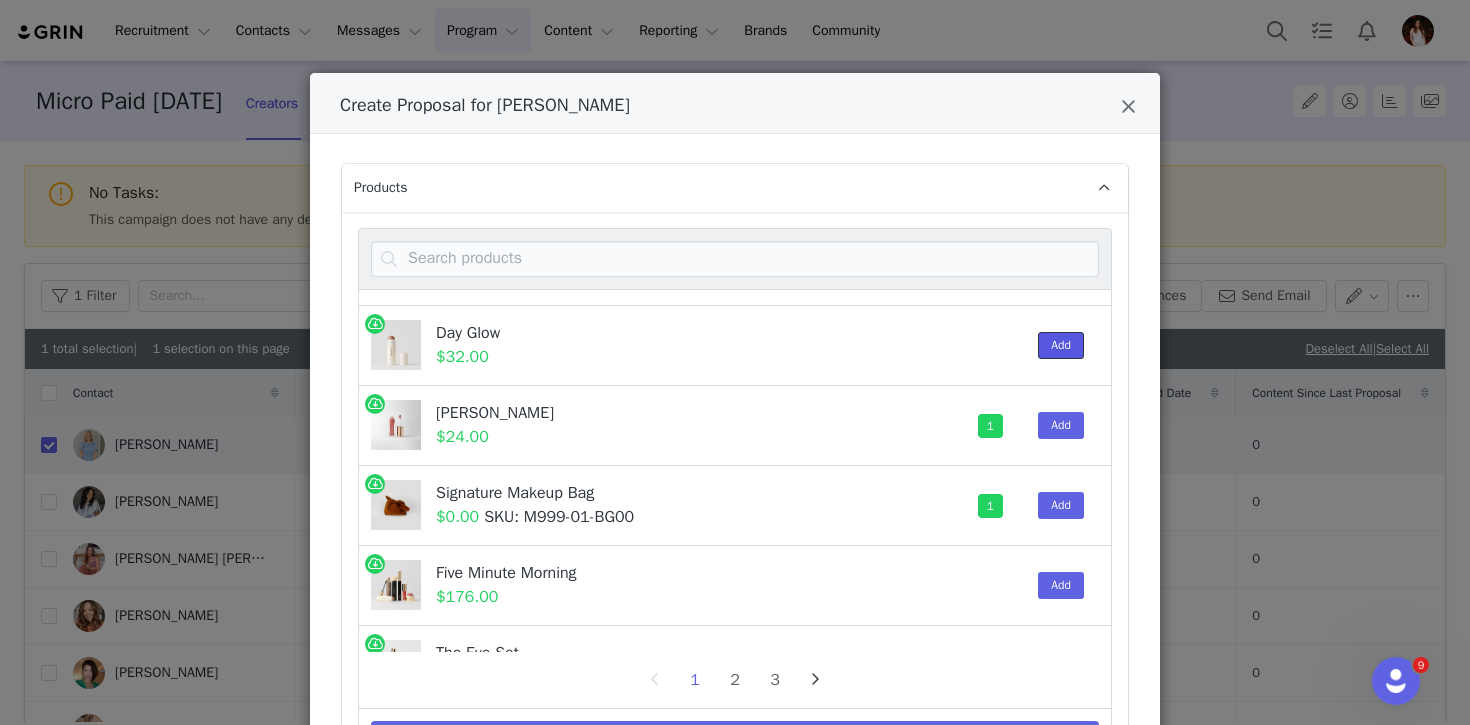click on "Add" at bounding box center (1061, 345) 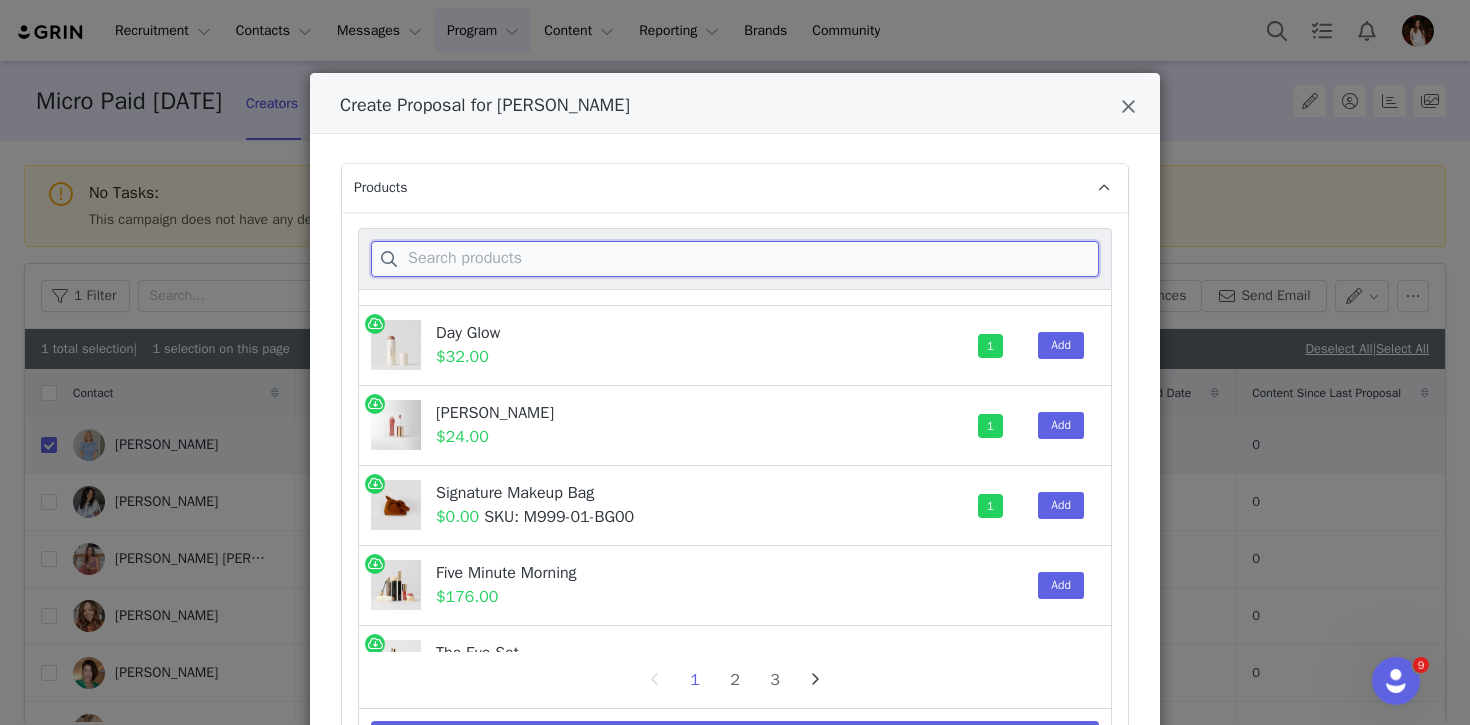 click at bounding box center [735, 259] 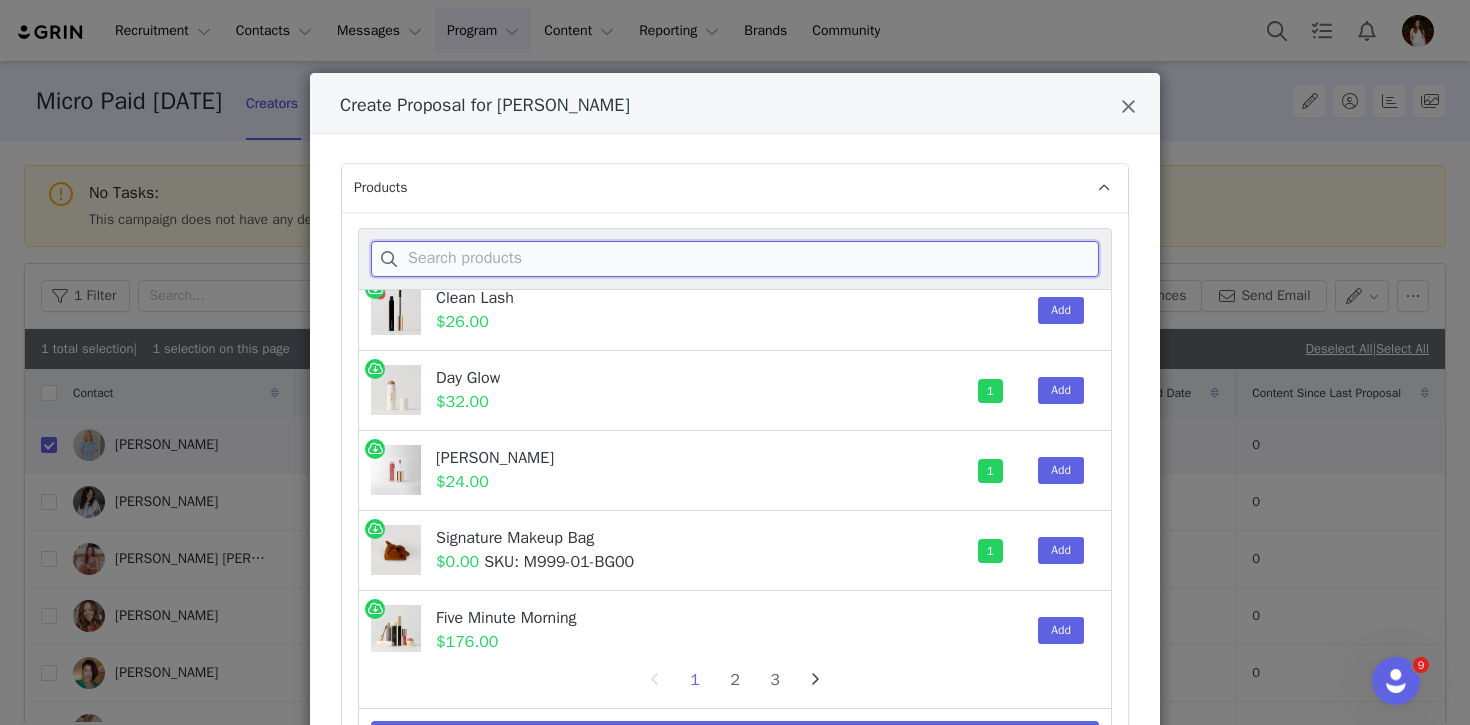 scroll, scrollTop: 270, scrollLeft: 0, axis: vertical 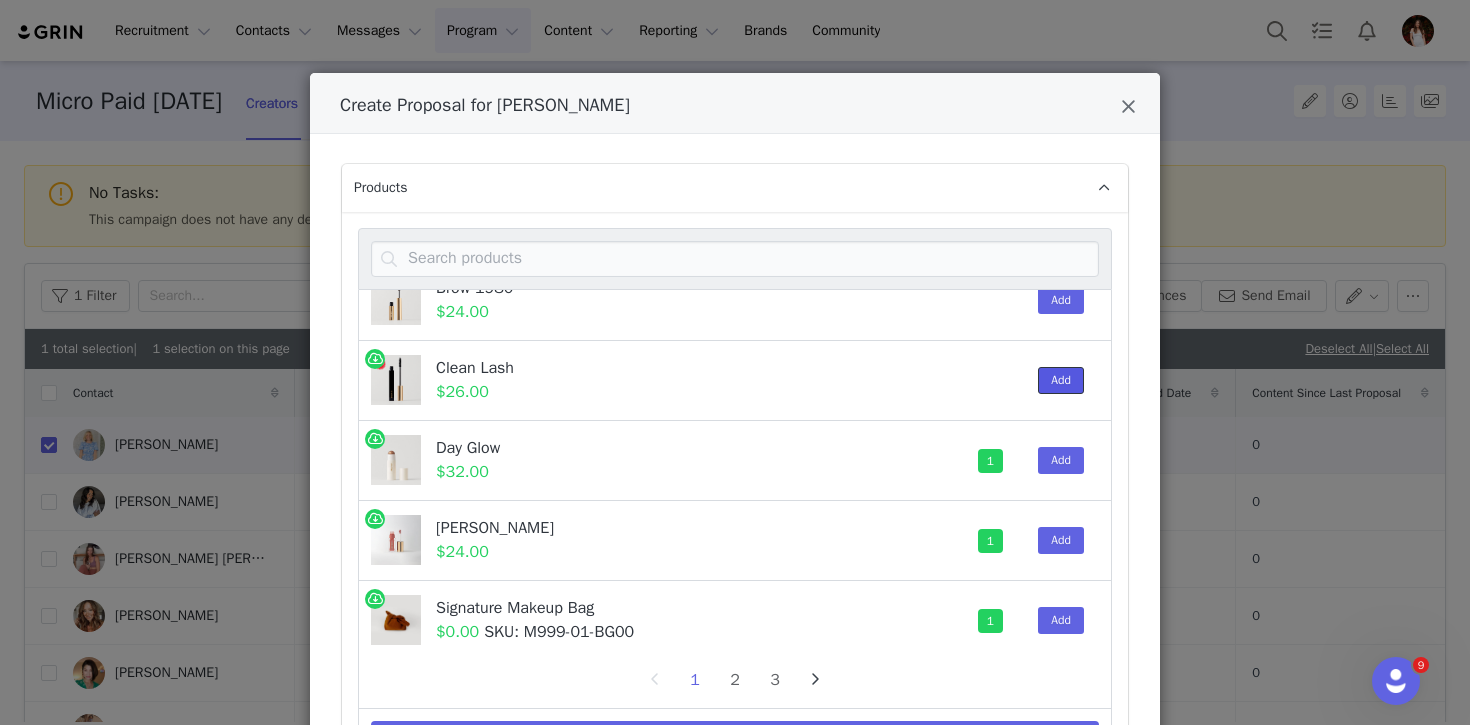 click on "Add" at bounding box center [1061, 380] 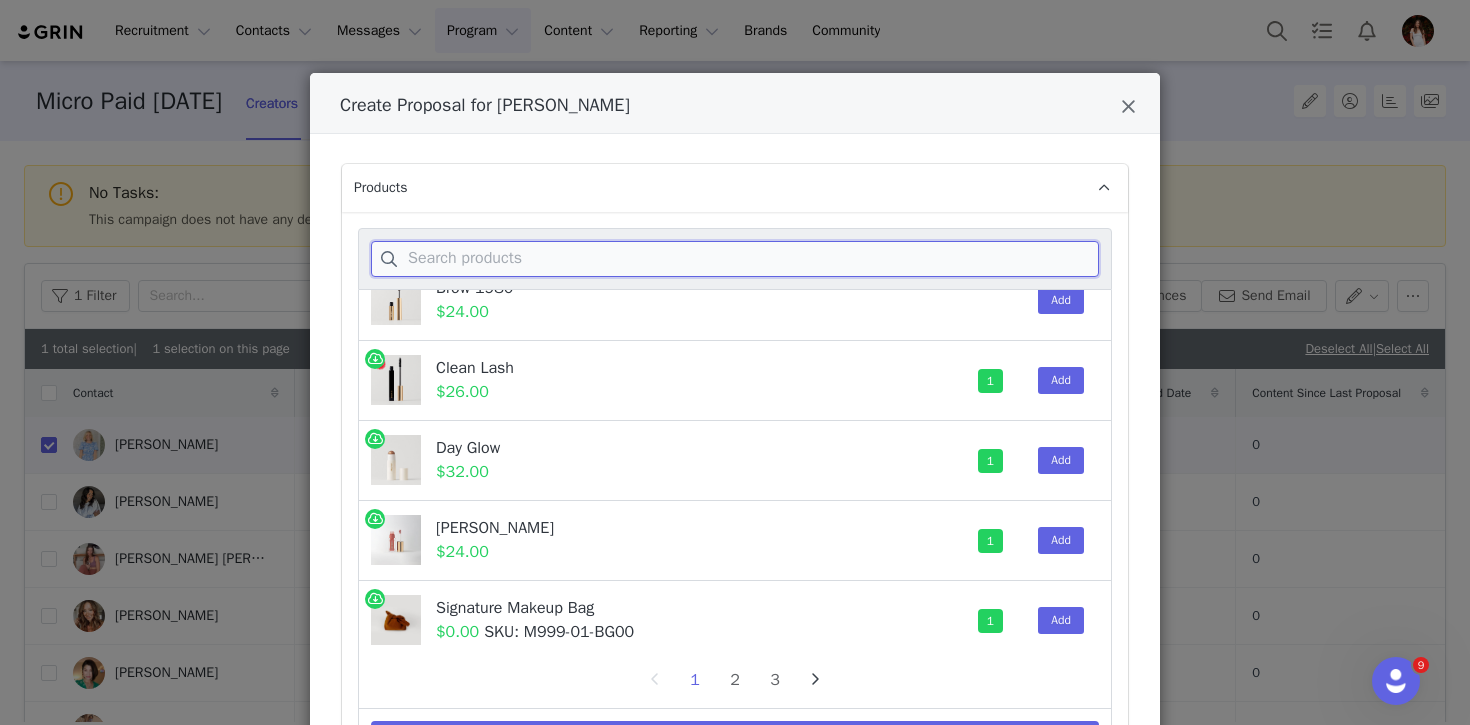 click at bounding box center (735, 259) 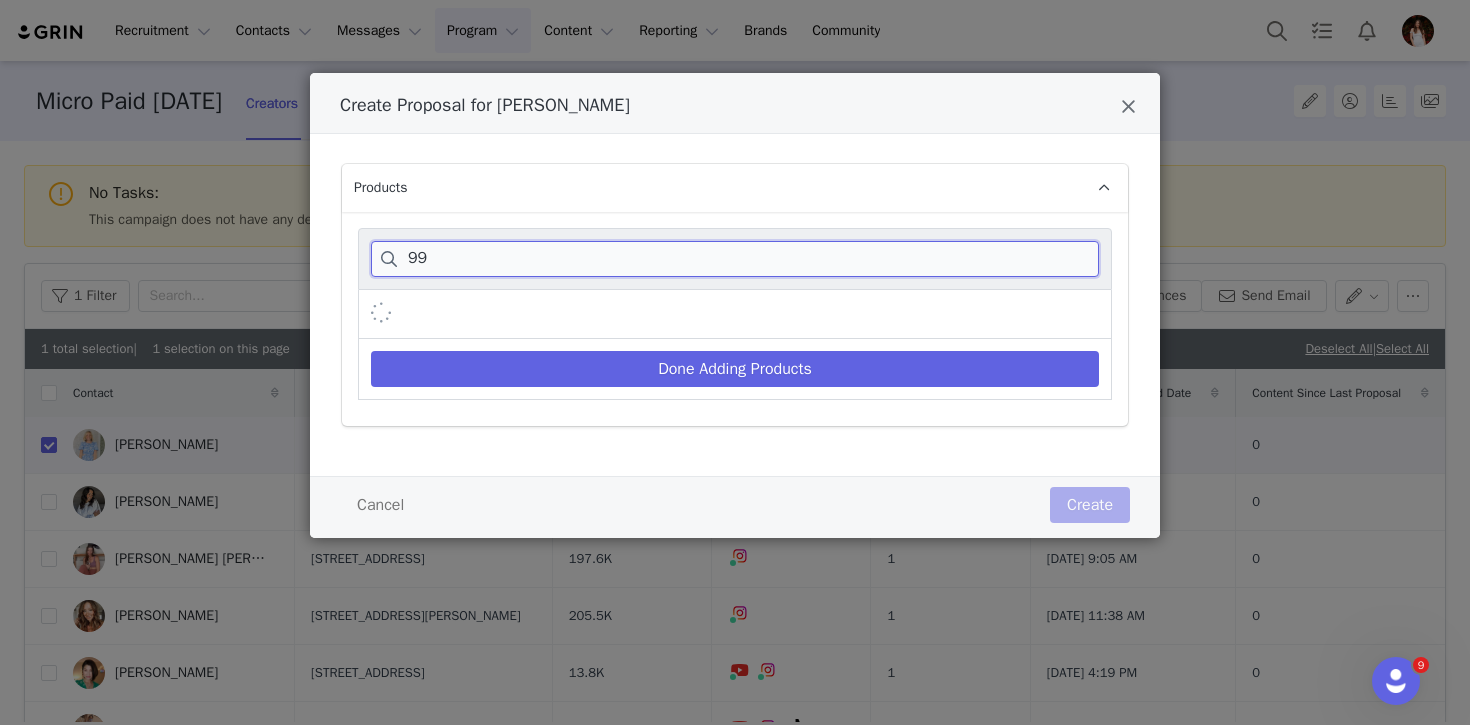 type on "9" 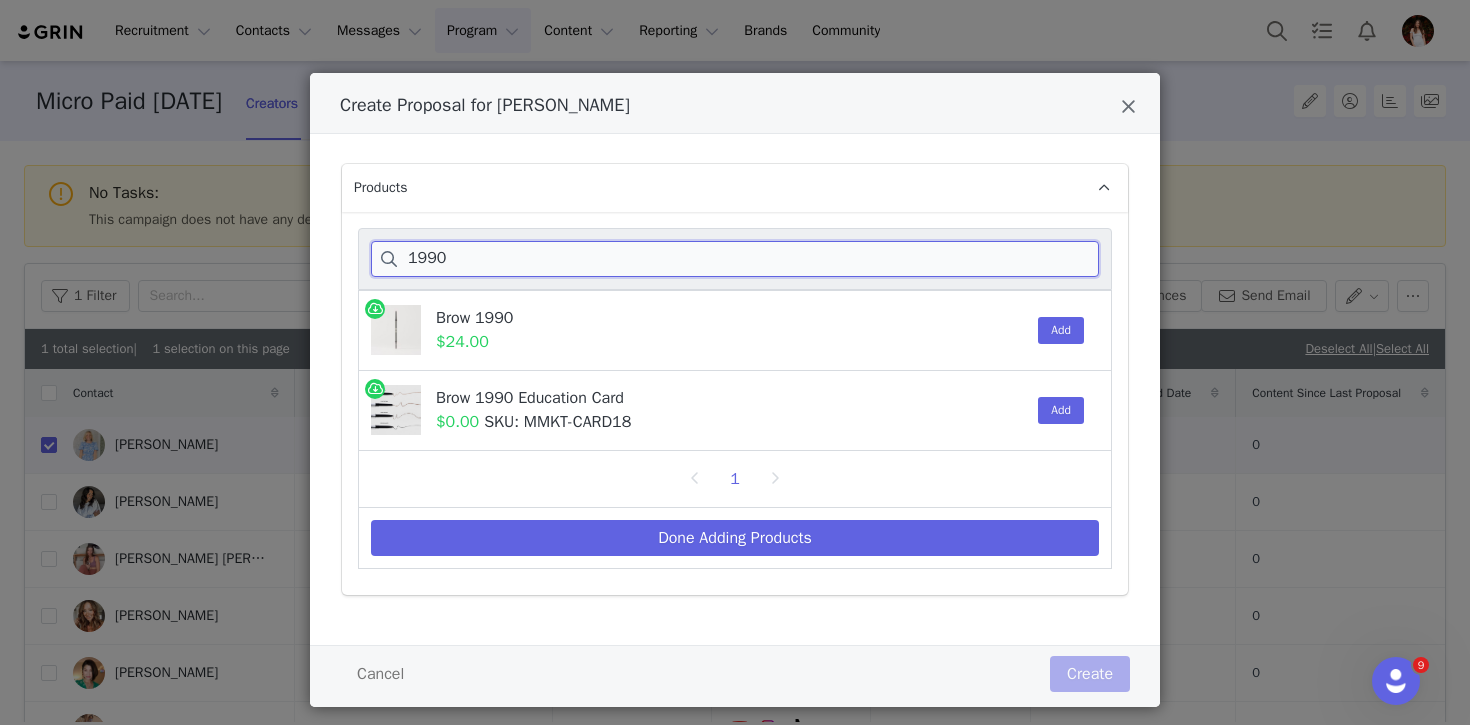 scroll, scrollTop: 0, scrollLeft: 0, axis: both 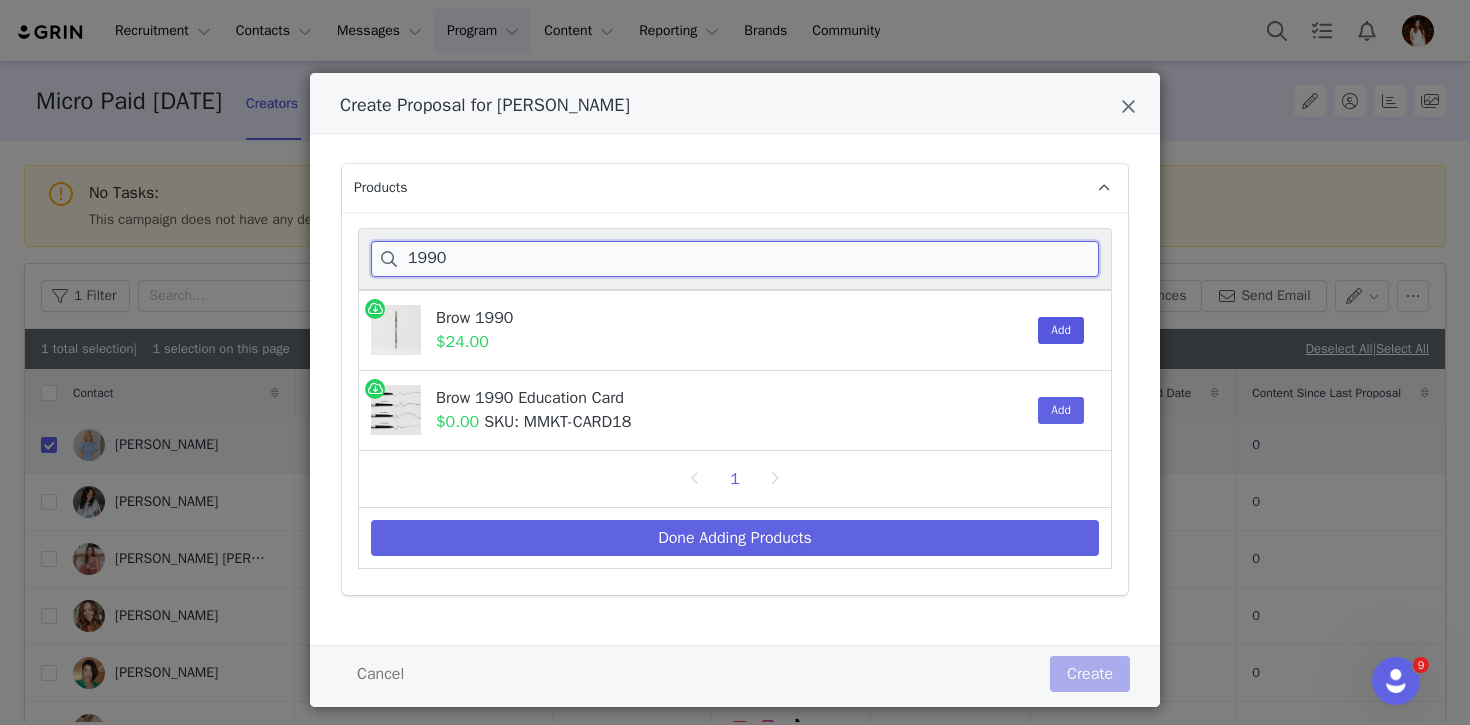 type on "1990" 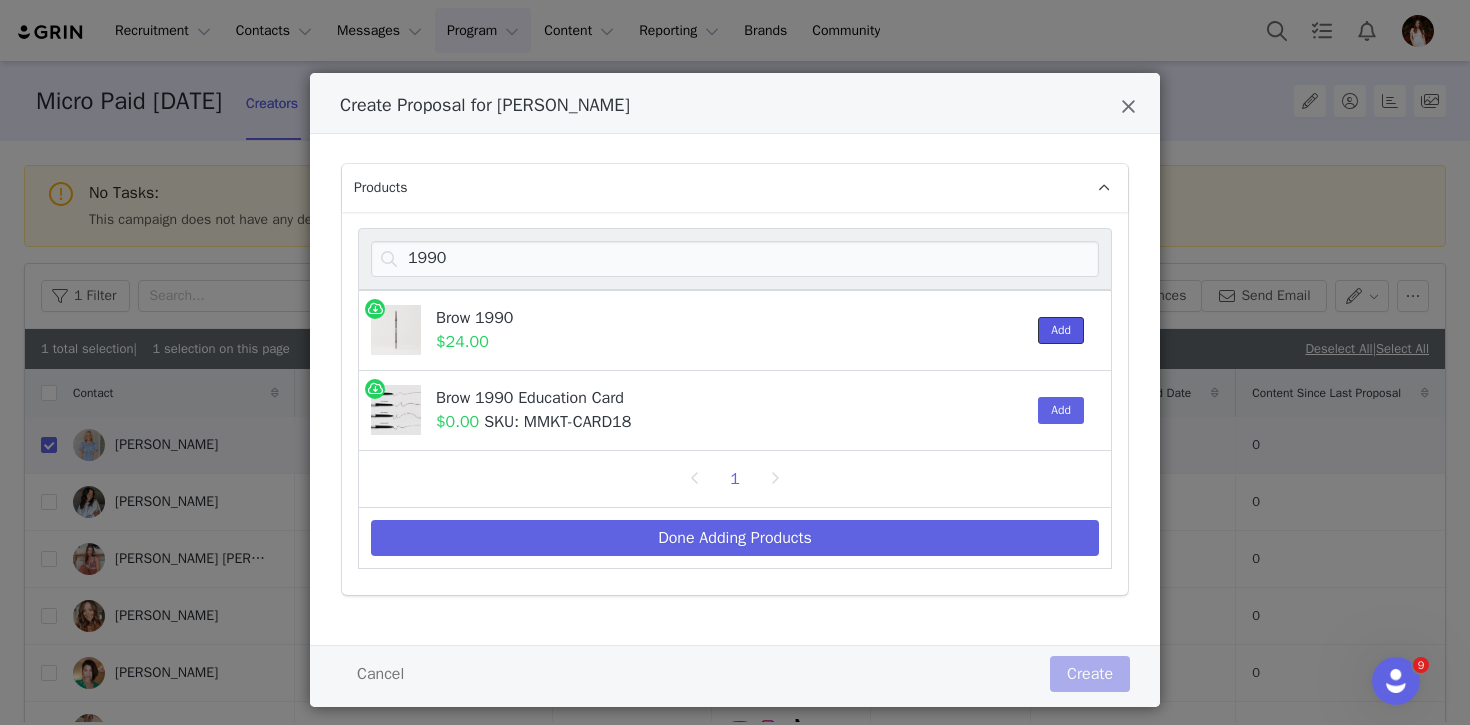 click on "Add" at bounding box center (1061, 330) 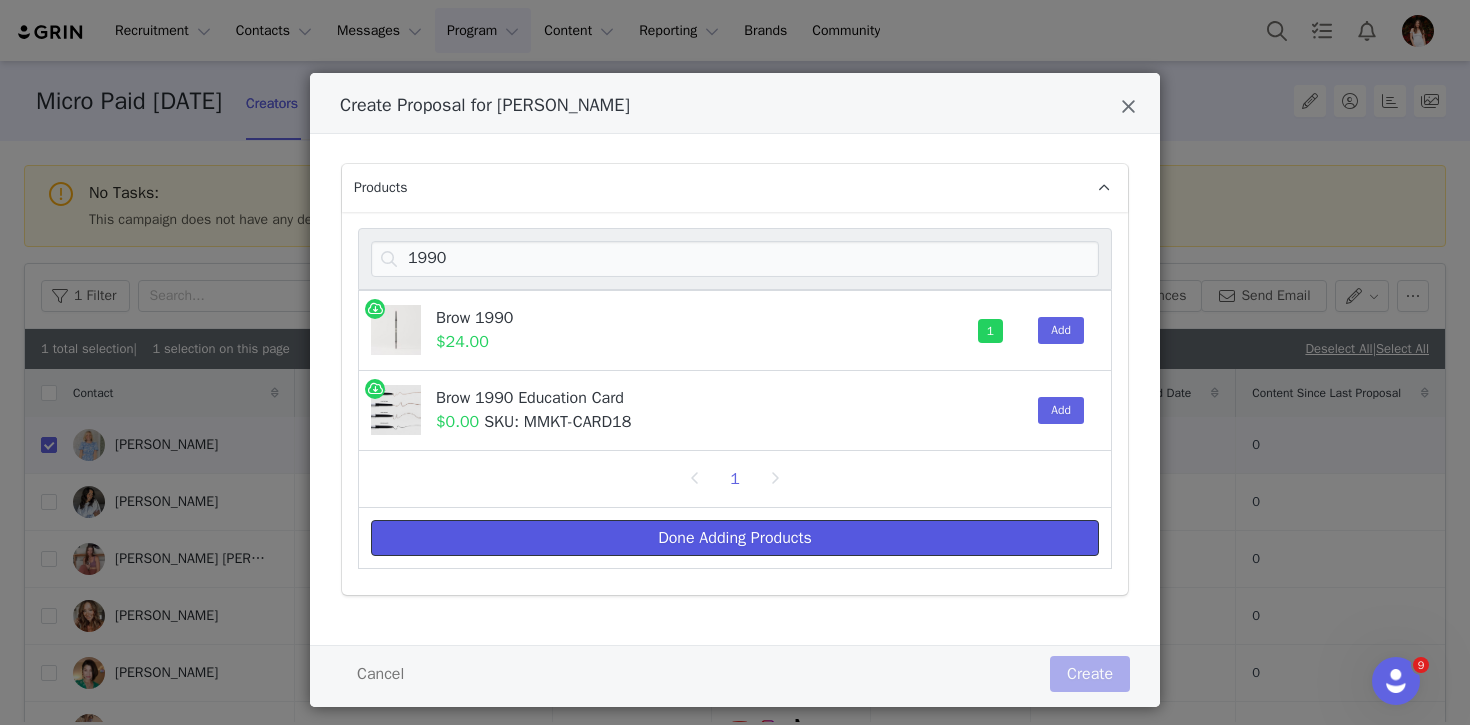 click on "Done Adding Products" at bounding box center [735, 538] 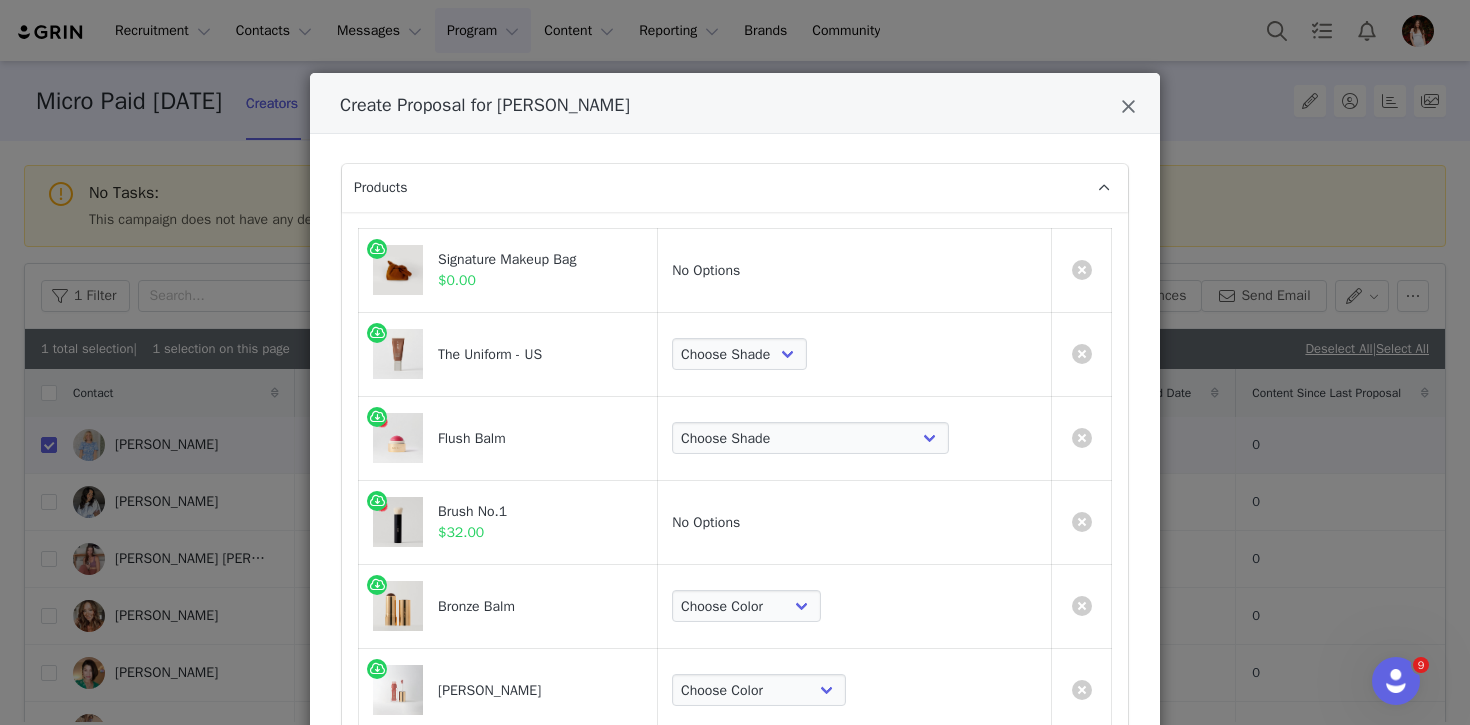 scroll, scrollTop: 58, scrollLeft: 0, axis: vertical 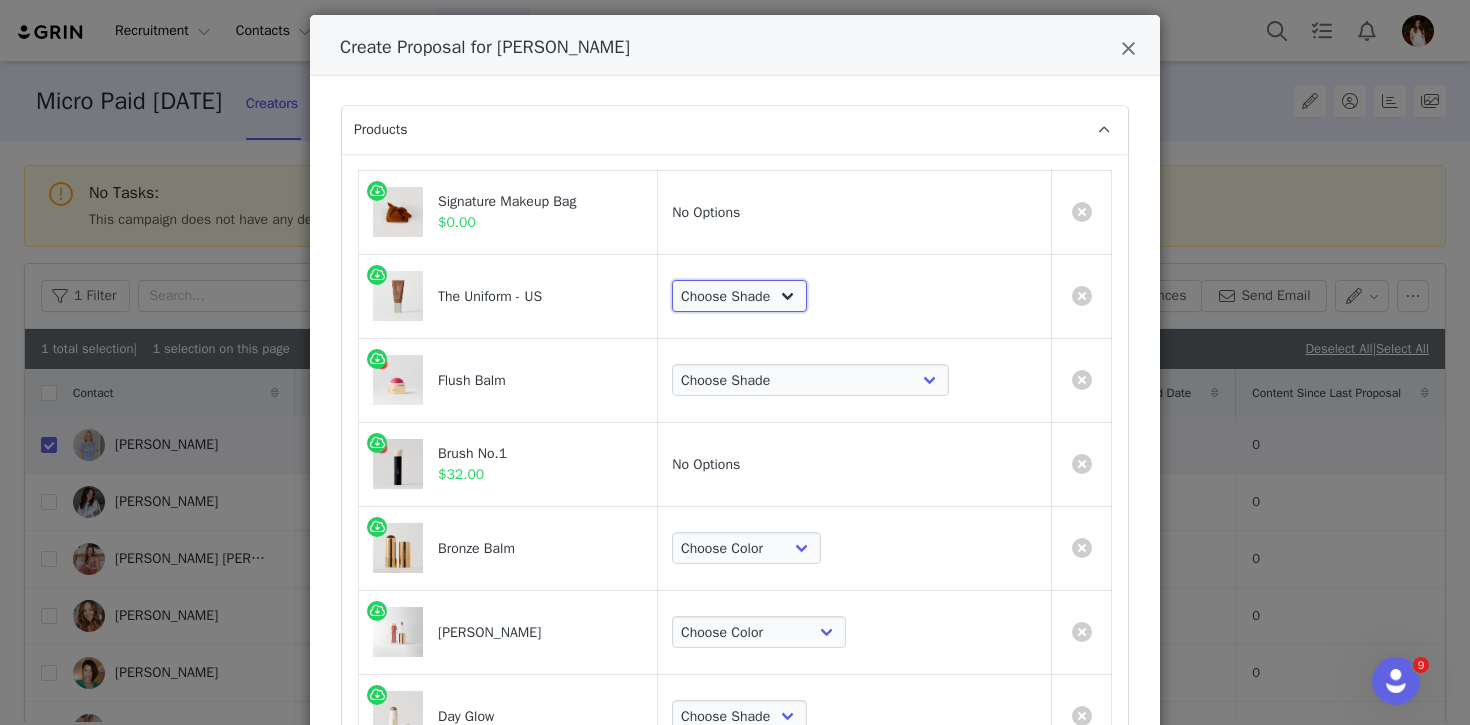 click on "Choose Shade  02   04   06   08   10   12   14   16   18   20   22   24   26   28   30" at bounding box center (739, 296) 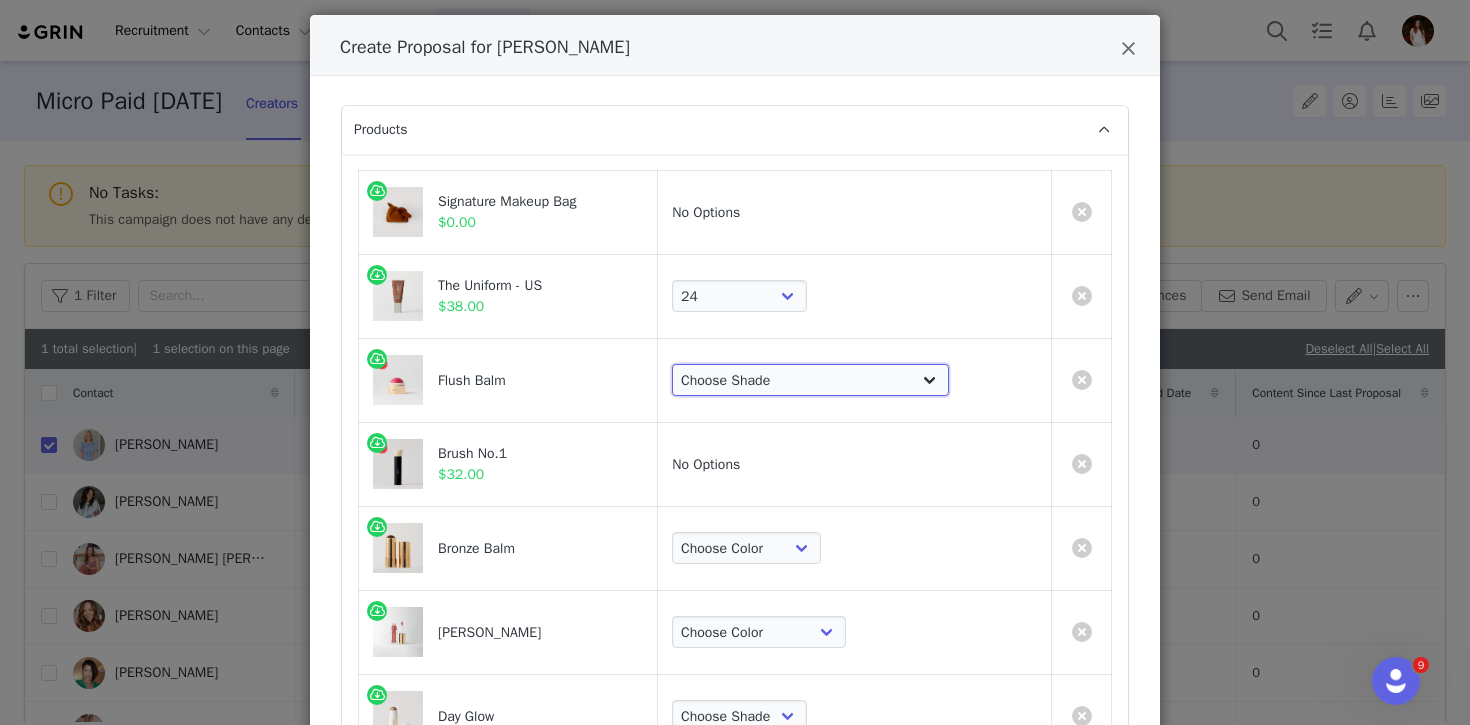 click on "Choose [PERSON_NAME] Hills   Cheeky   Après   Fox   [GEOGRAPHIC_DATA]   Terracotta   Le Bonbon   Rouge   Persimmon   Lusitano   Archival   Postmodern   Bespoke" at bounding box center (810, 380) 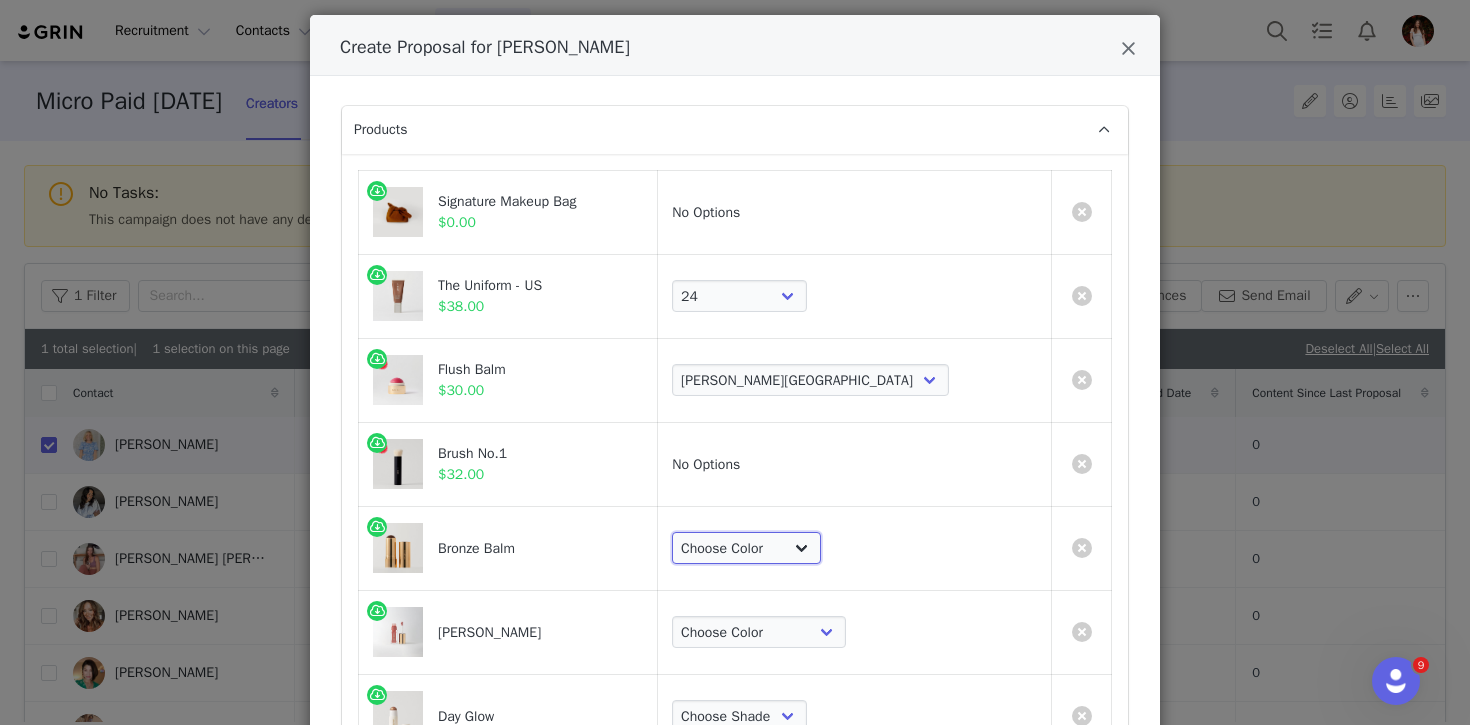 click on "Choose Color  [PERSON_NAME]   Seine   [PERSON_NAME]   Monarch" at bounding box center (746, 548) 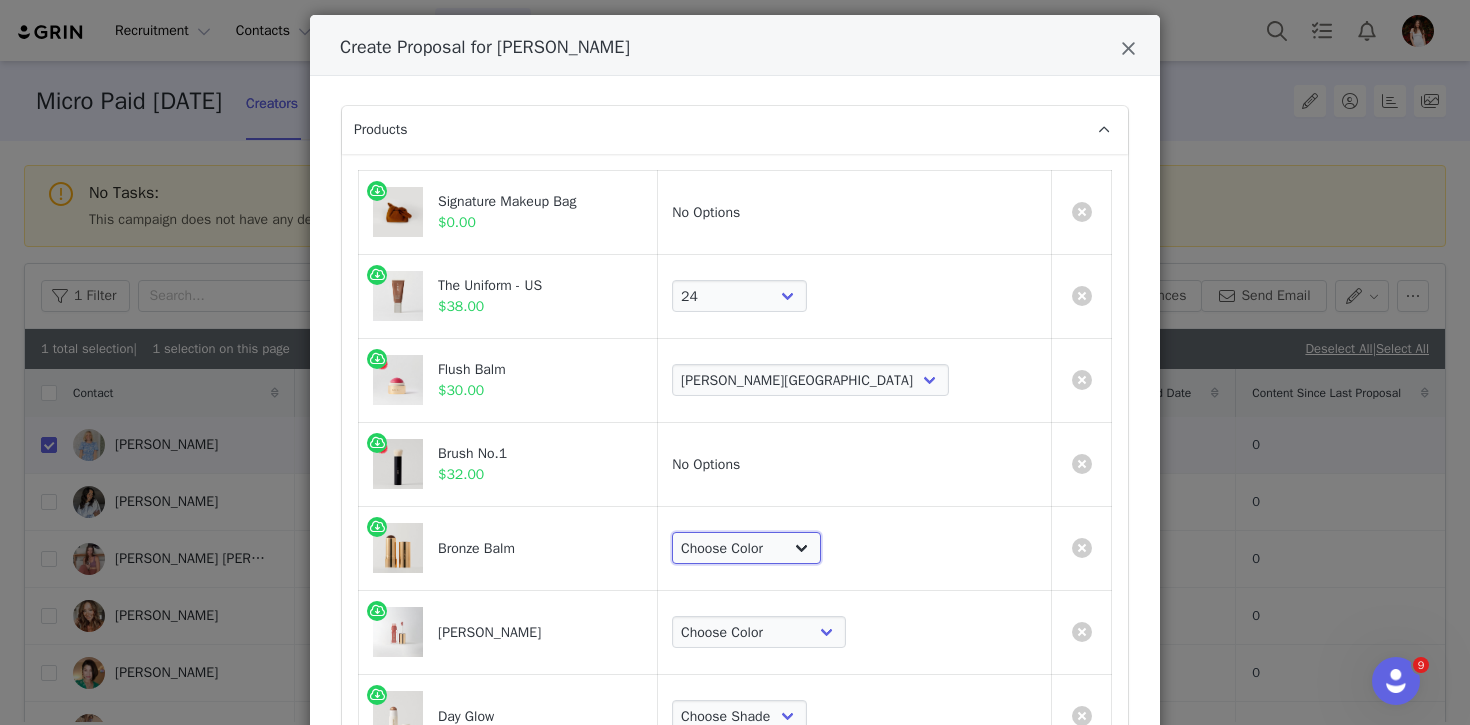 select on "13069981" 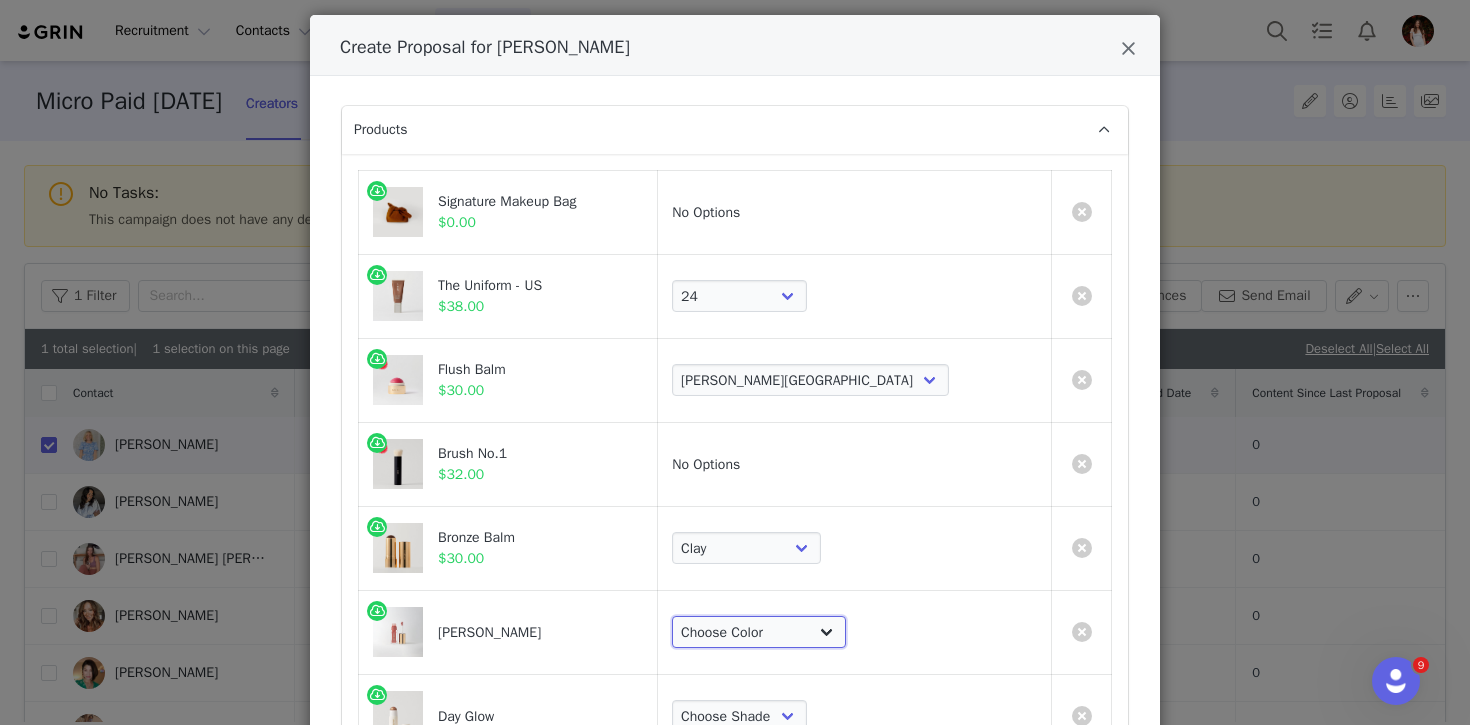 click on "Choose Color  Pink Beet   Jeté   Les Deux   Sangria   Maraschino   Taupe   [GEOGRAPHIC_DATA]   [GEOGRAPHIC_DATA]   Pointelle   [GEOGRAPHIC_DATA]   [GEOGRAPHIC_DATA]" at bounding box center (759, 632) 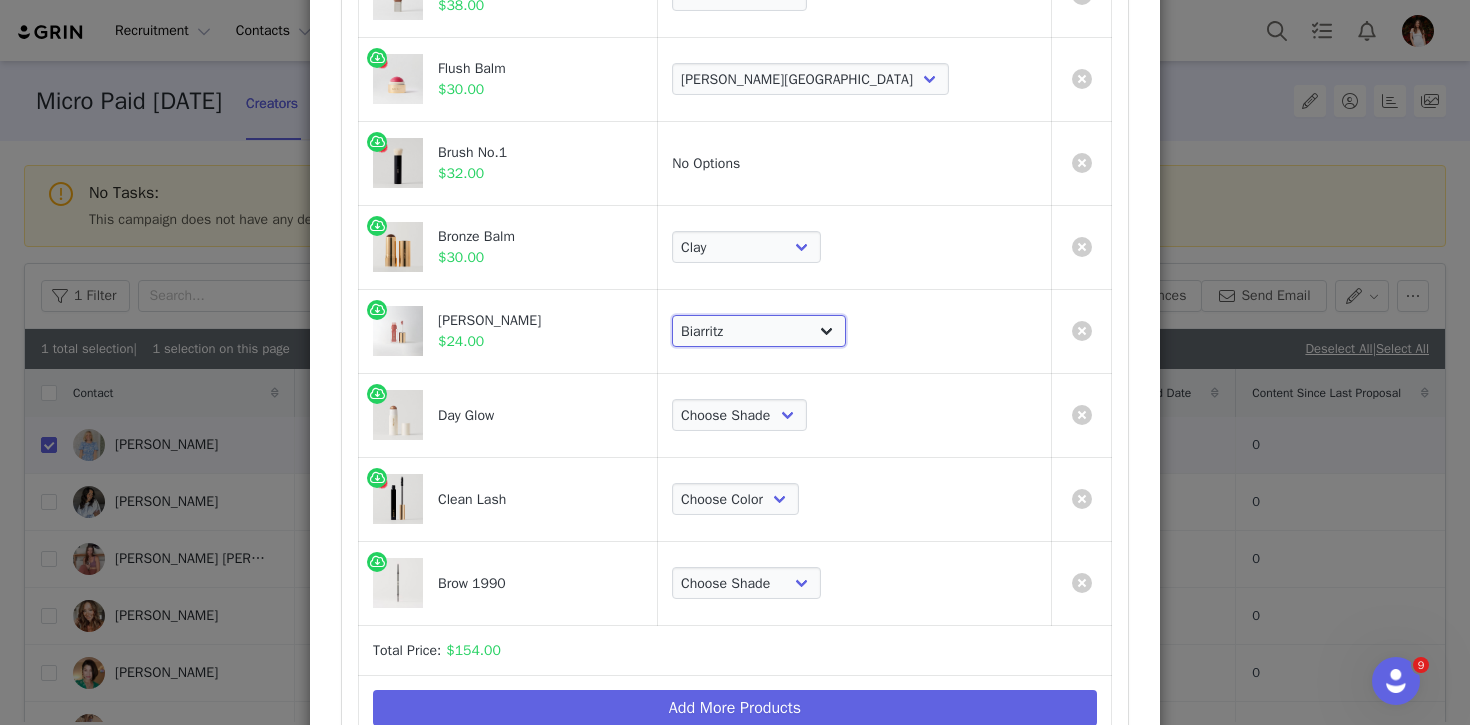 scroll, scrollTop: 416, scrollLeft: 0, axis: vertical 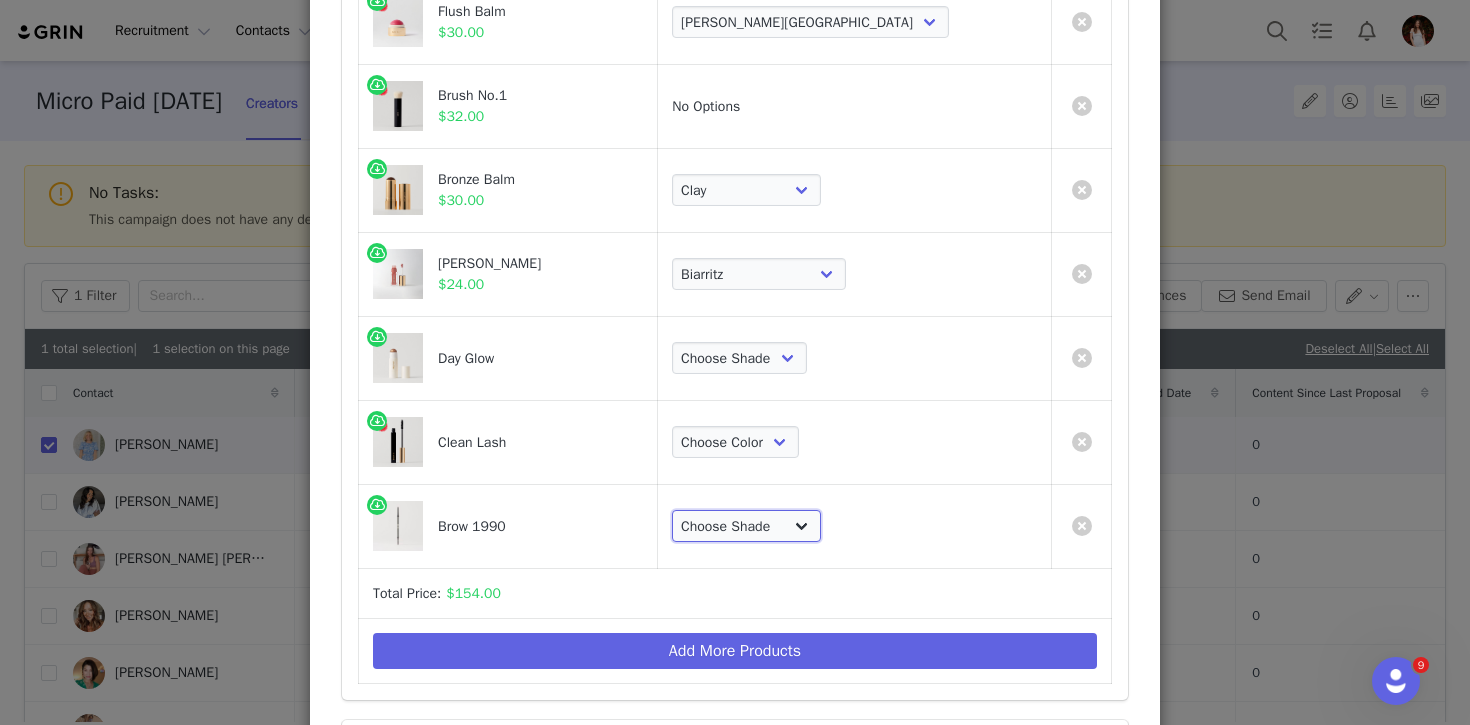 click on "Choose Shade  Taupe   Light Brown   Dark Brown   [PERSON_NAME]" at bounding box center (746, 526) 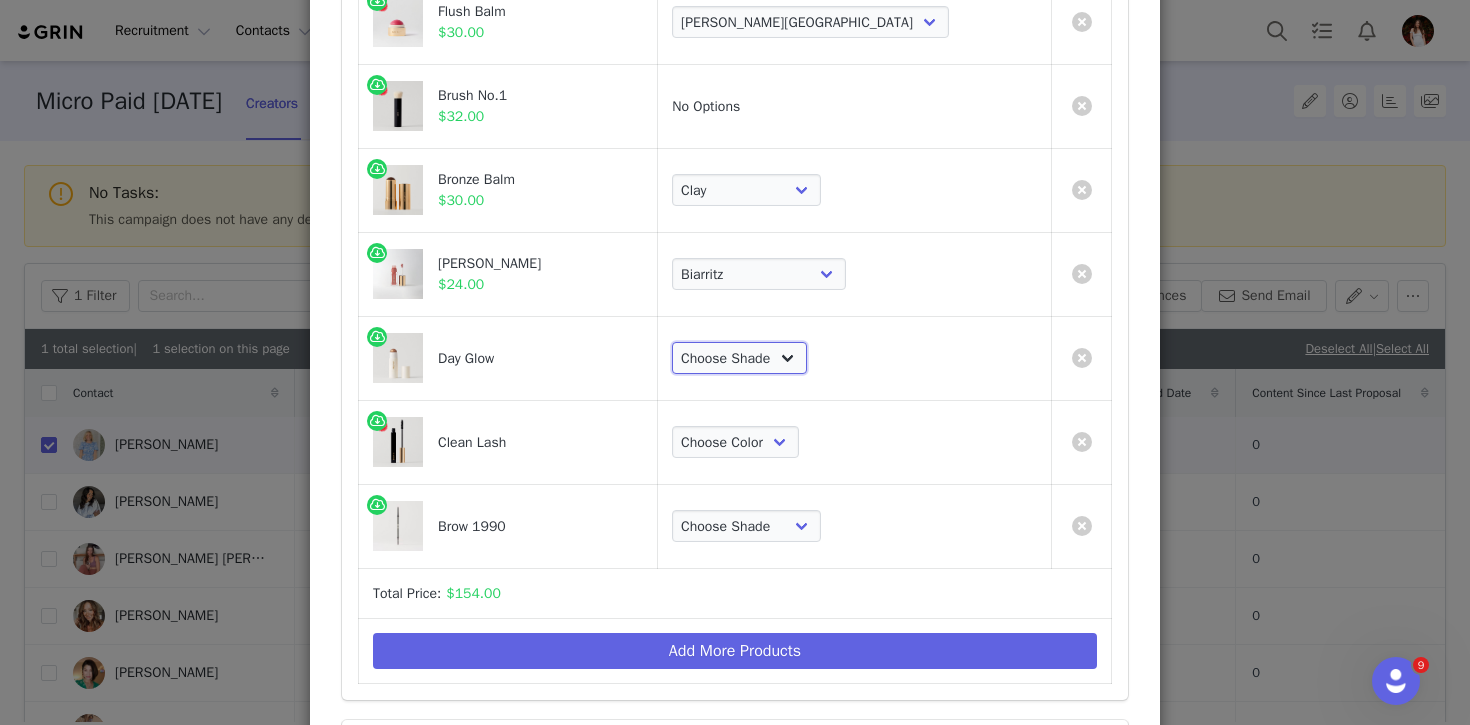 click on "Choose Shade  Cava   Bounce   Citrine   Solstice" at bounding box center (739, 358) 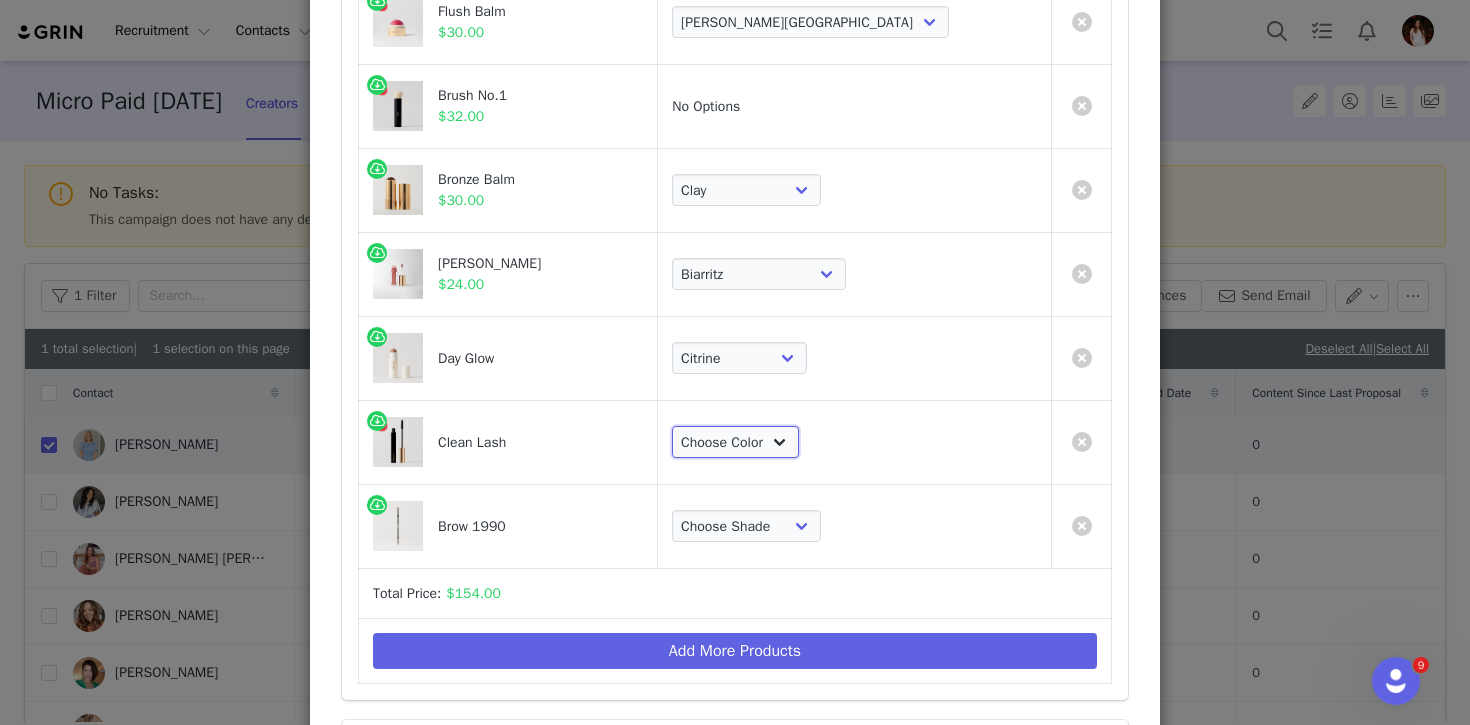 click on "Choose Color  Perfect Black" at bounding box center [735, 442] 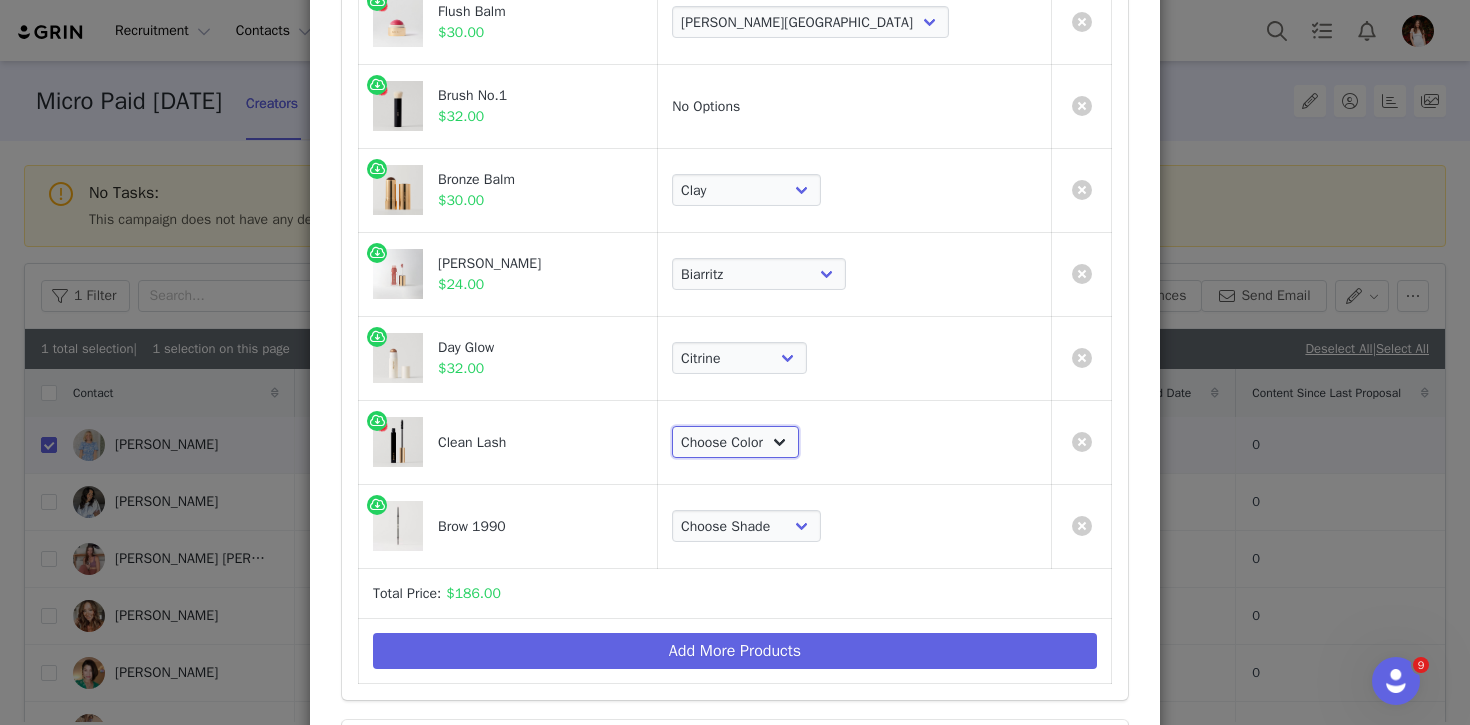 select on "1822039" 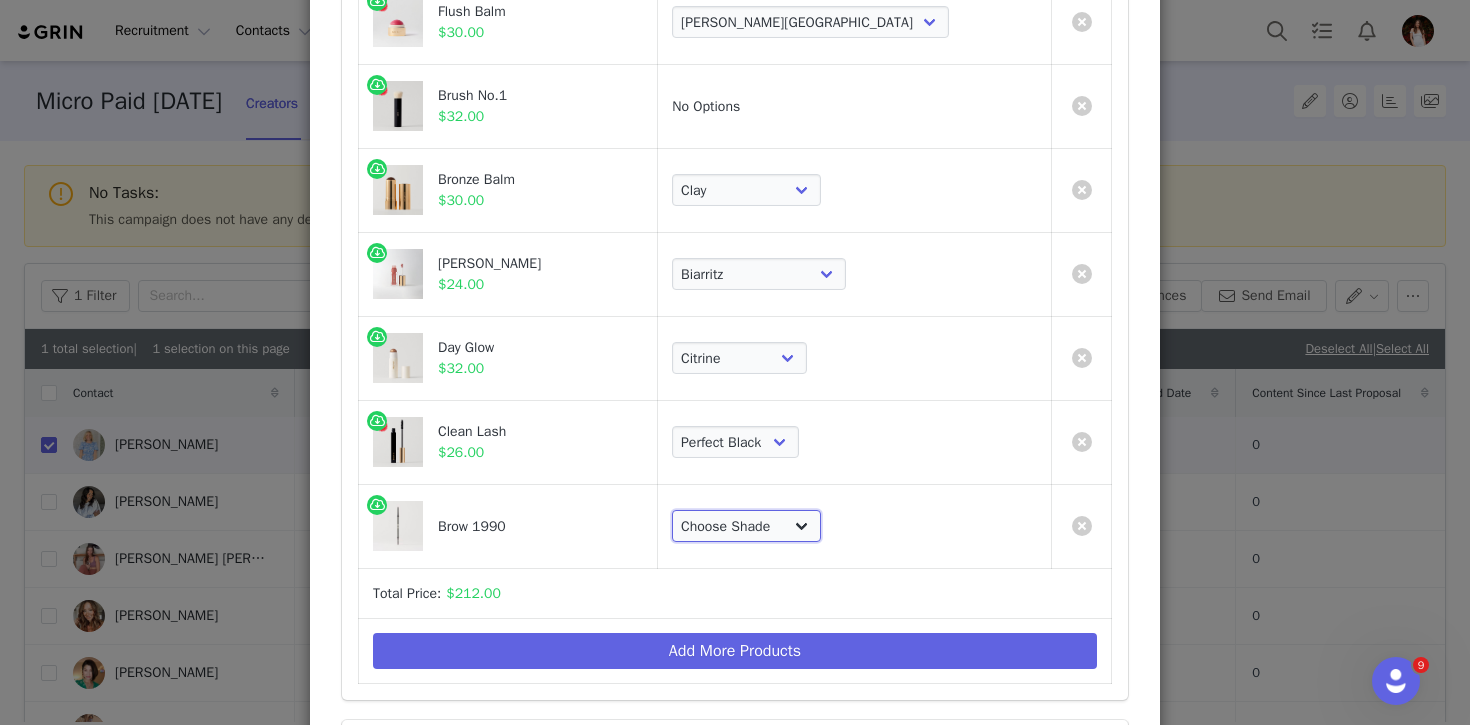 click on "Choose Shade  Taupe   Light Brown   Dark Brown   [PERSON_NAME]" at bounding box center (746, 526) 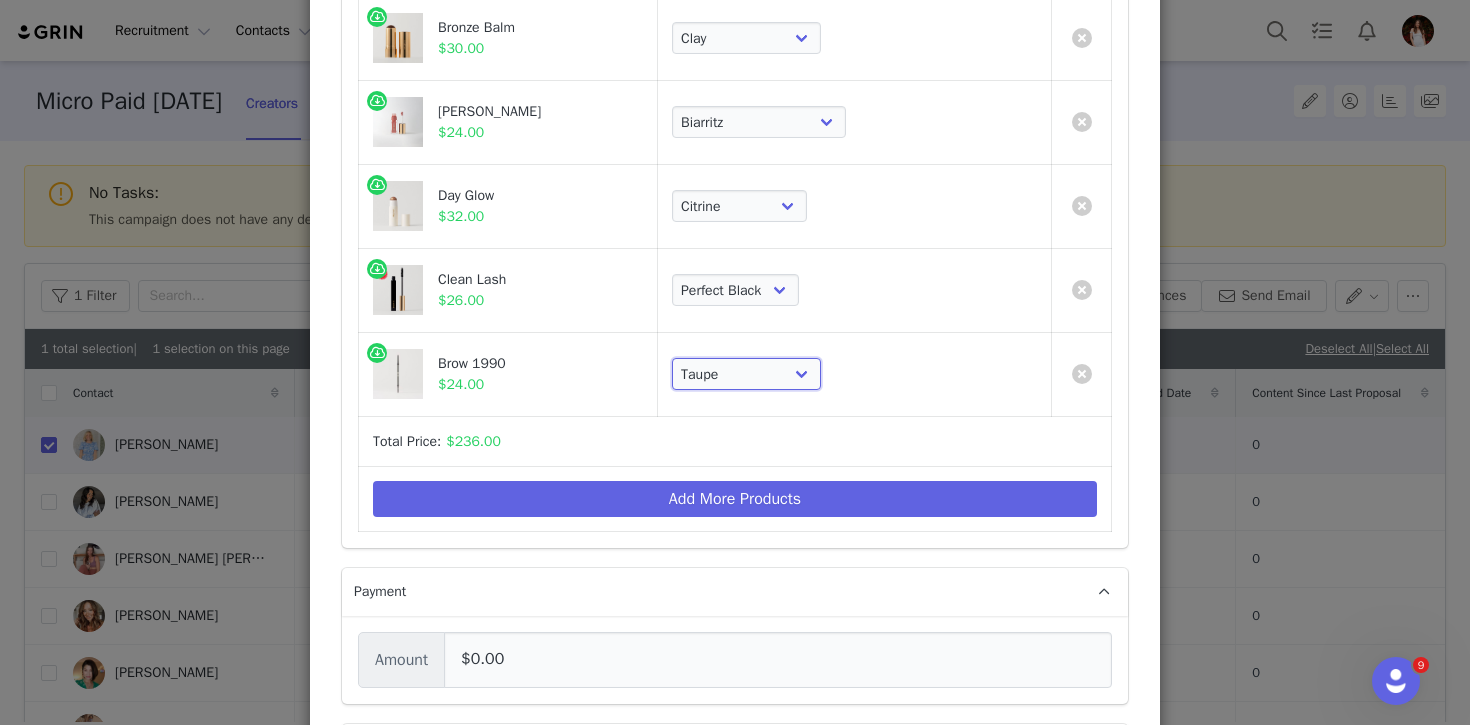 scroll, scrollTop: 756, scrollLeft: 0, axis: vertical 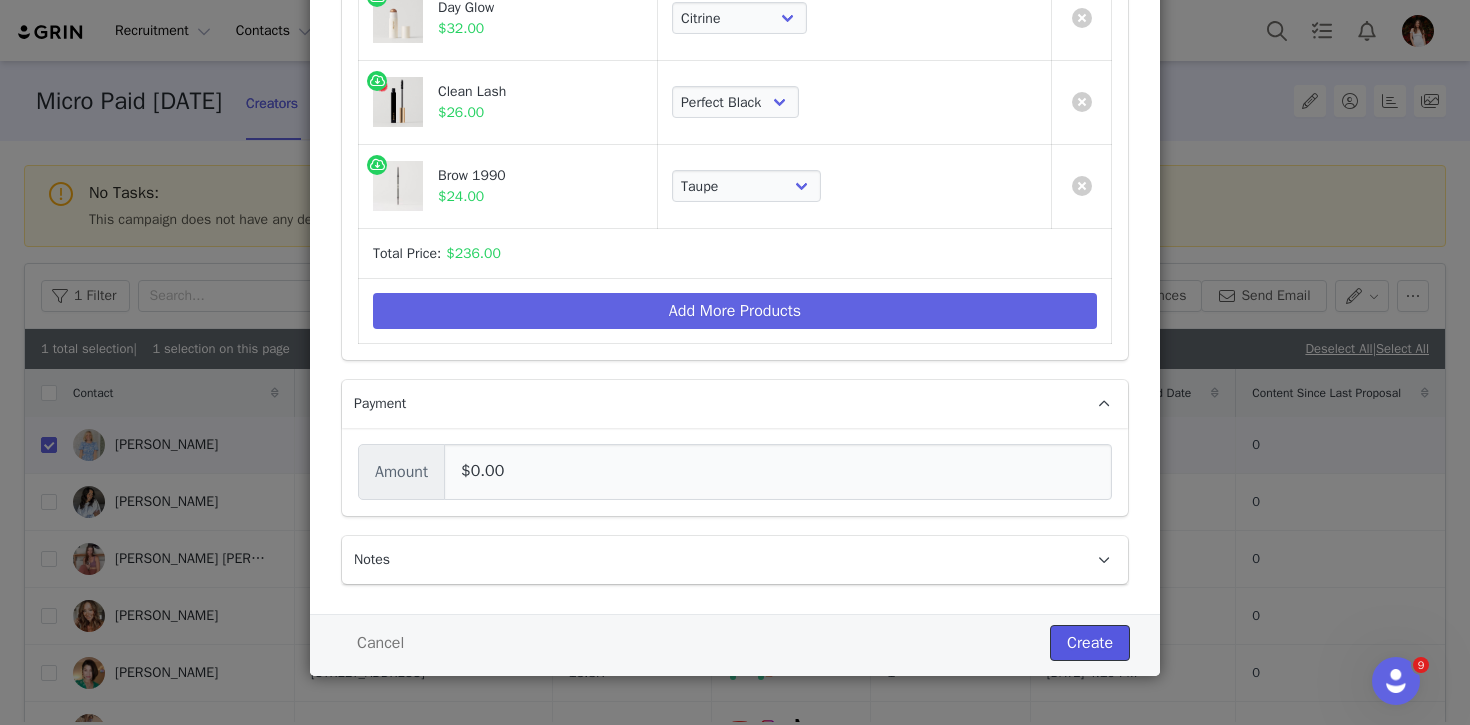 click on "Create" at bounding box center (1090, 643) 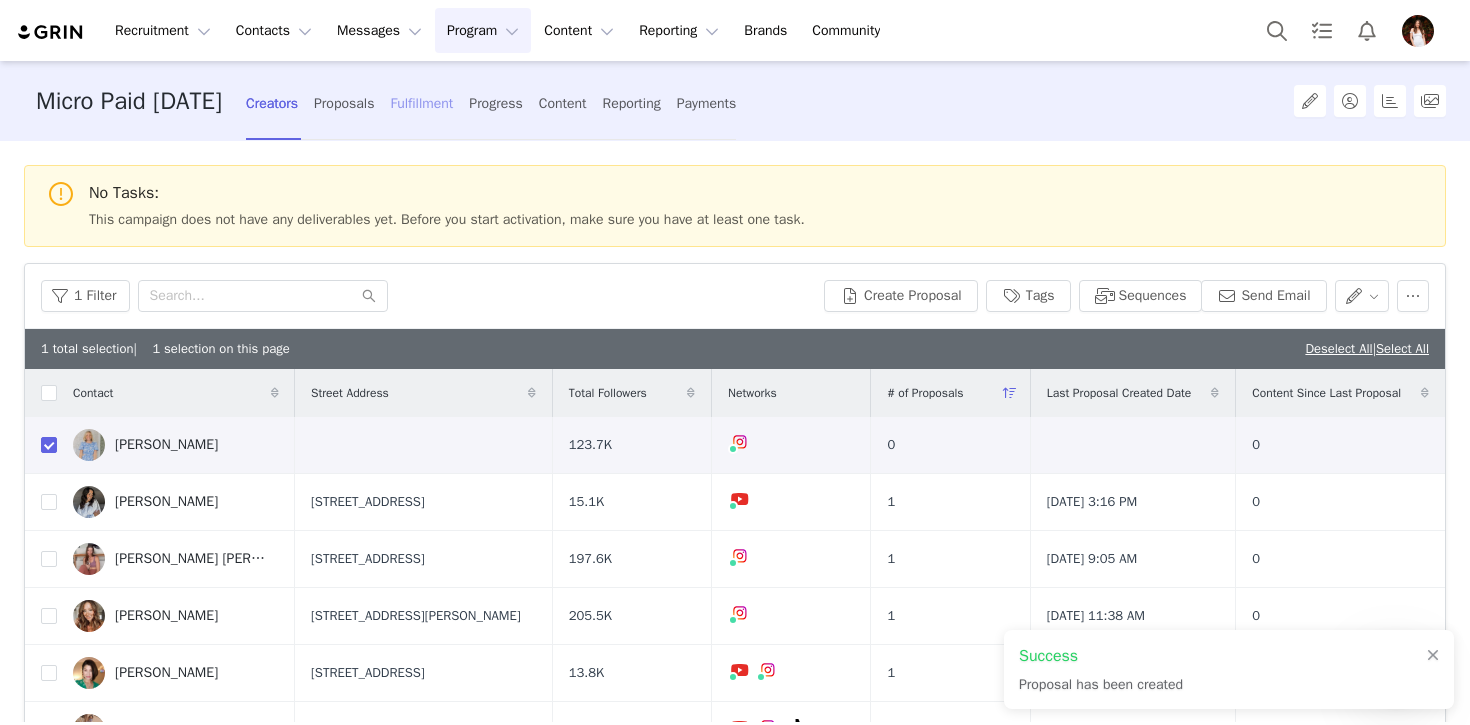 click on "Fulfillment" at bounding box center [421, 103] 